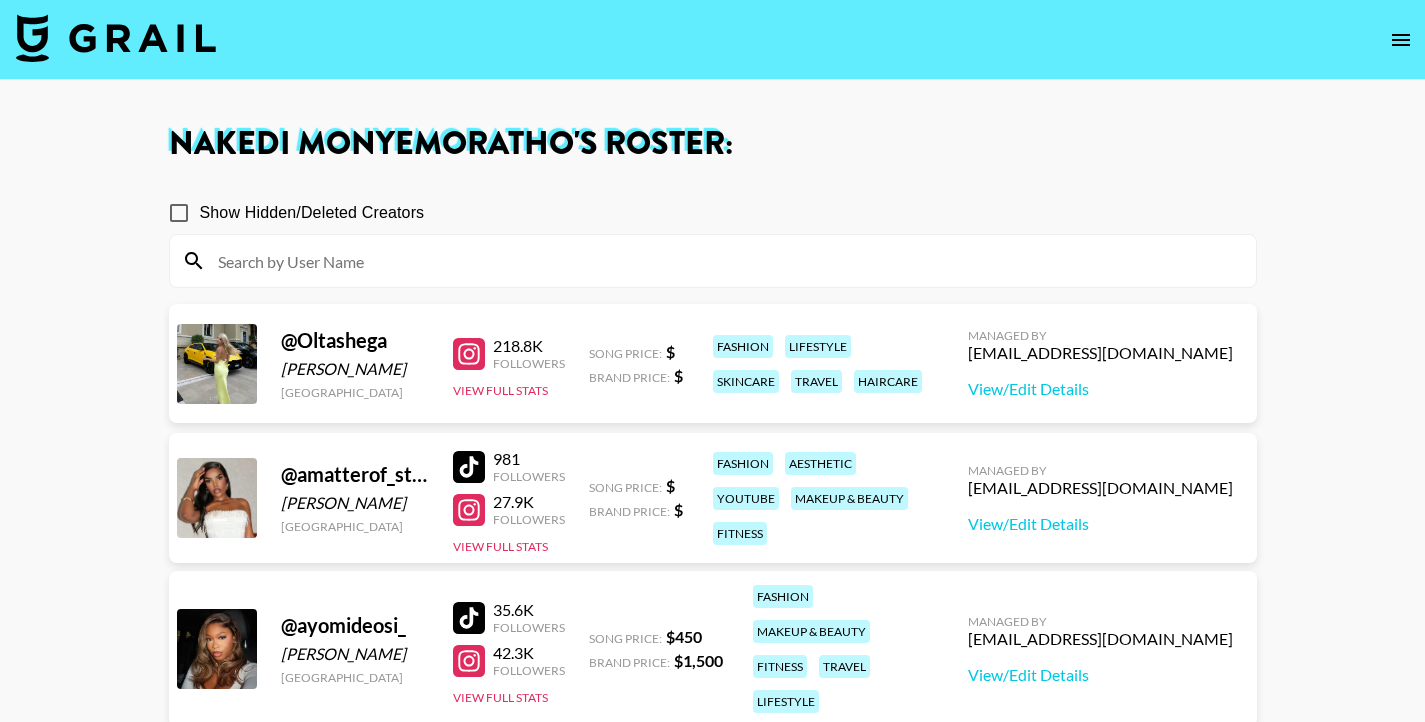 scroll, scrollTop: 0, scrollLeft: 0, axis: both 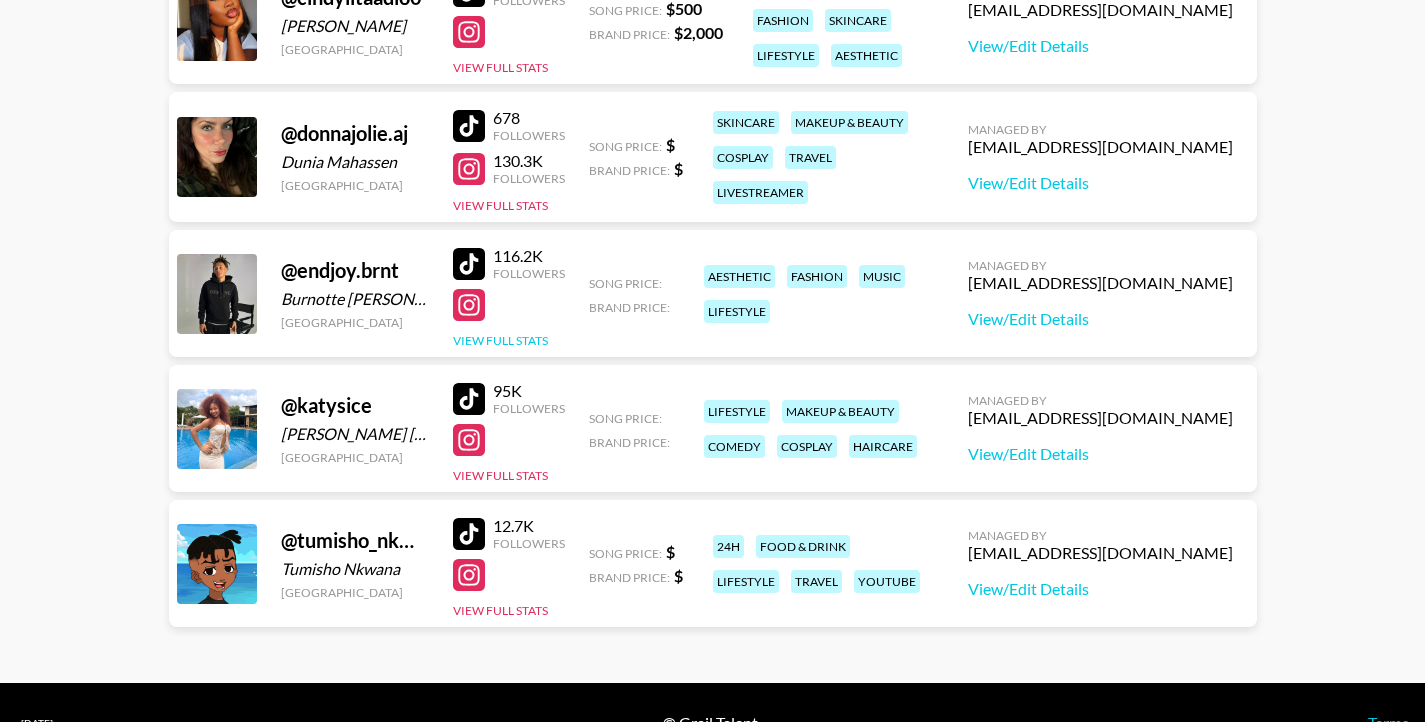click on "View Full Stats" at bounding box center (500, 340) 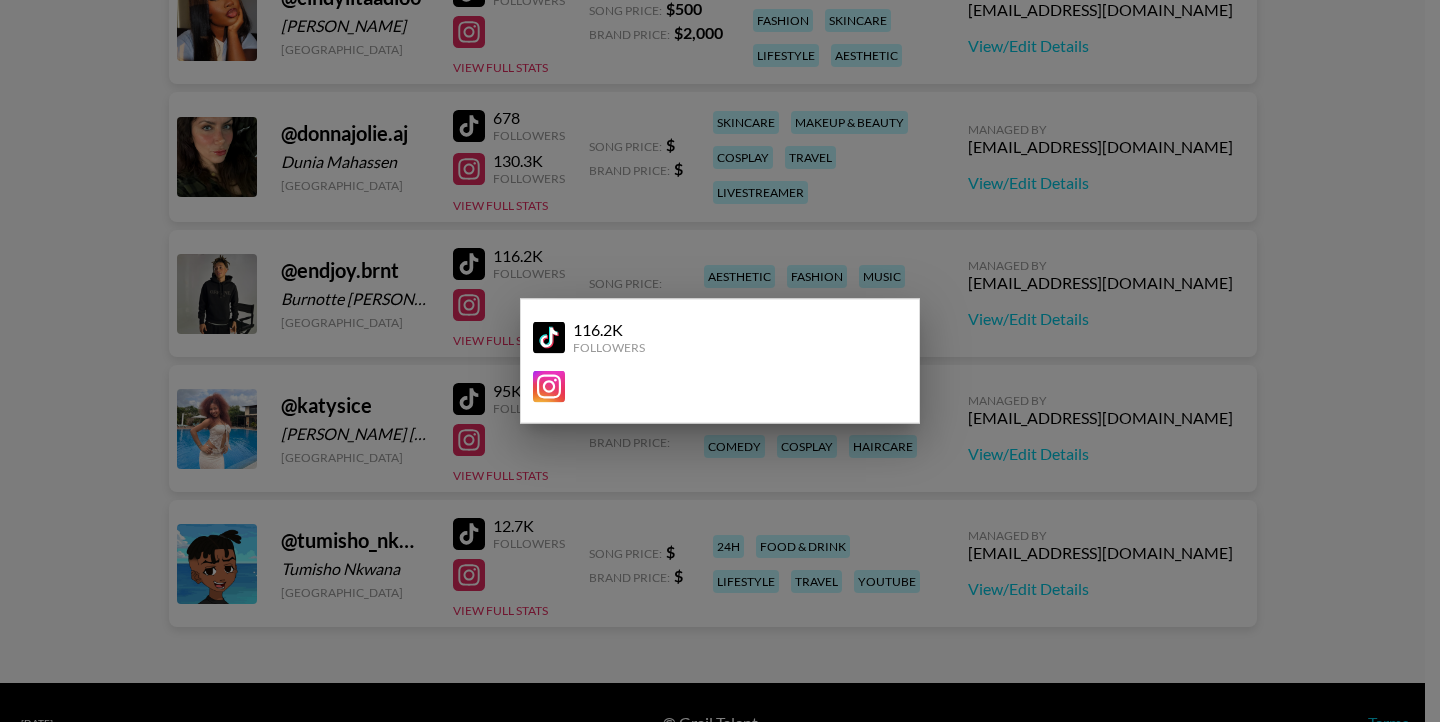 click at bounding box center [720, 361] 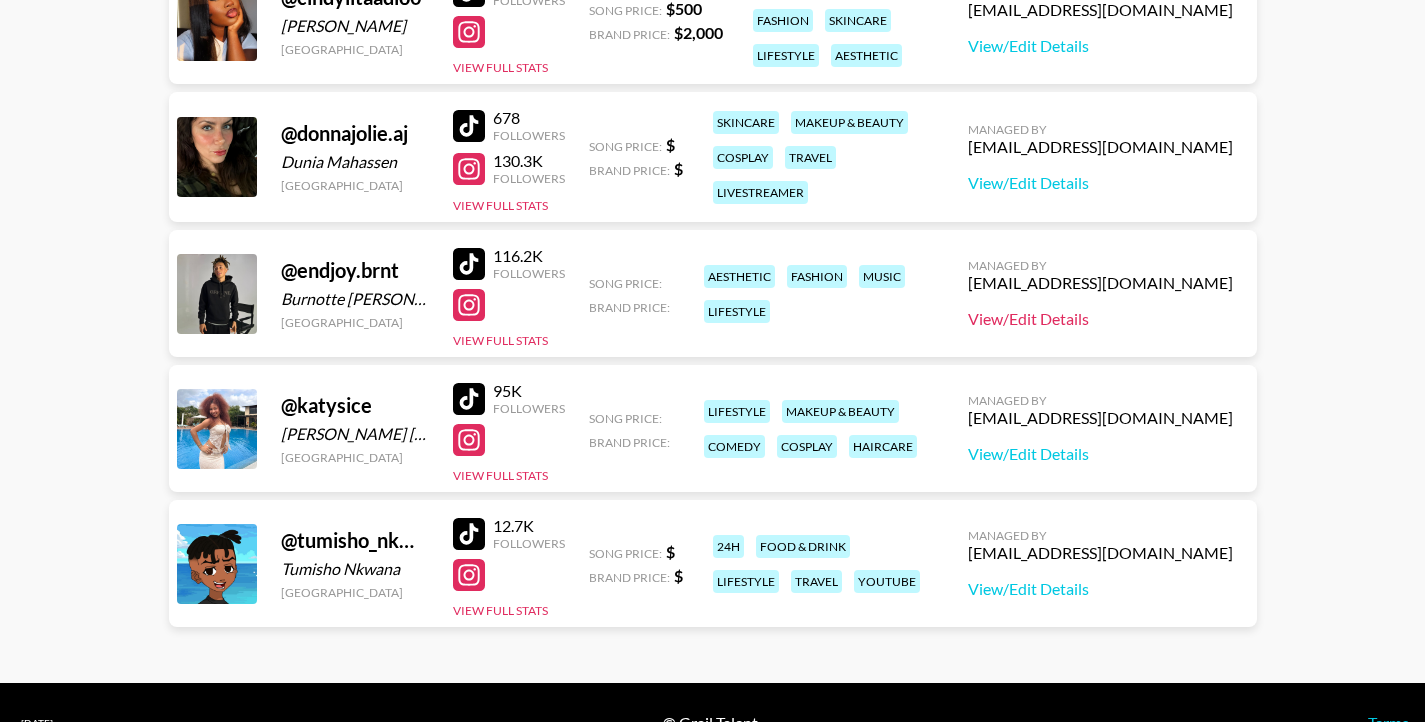 click on "View/Edit Details" at bounding box center (1100, 319) 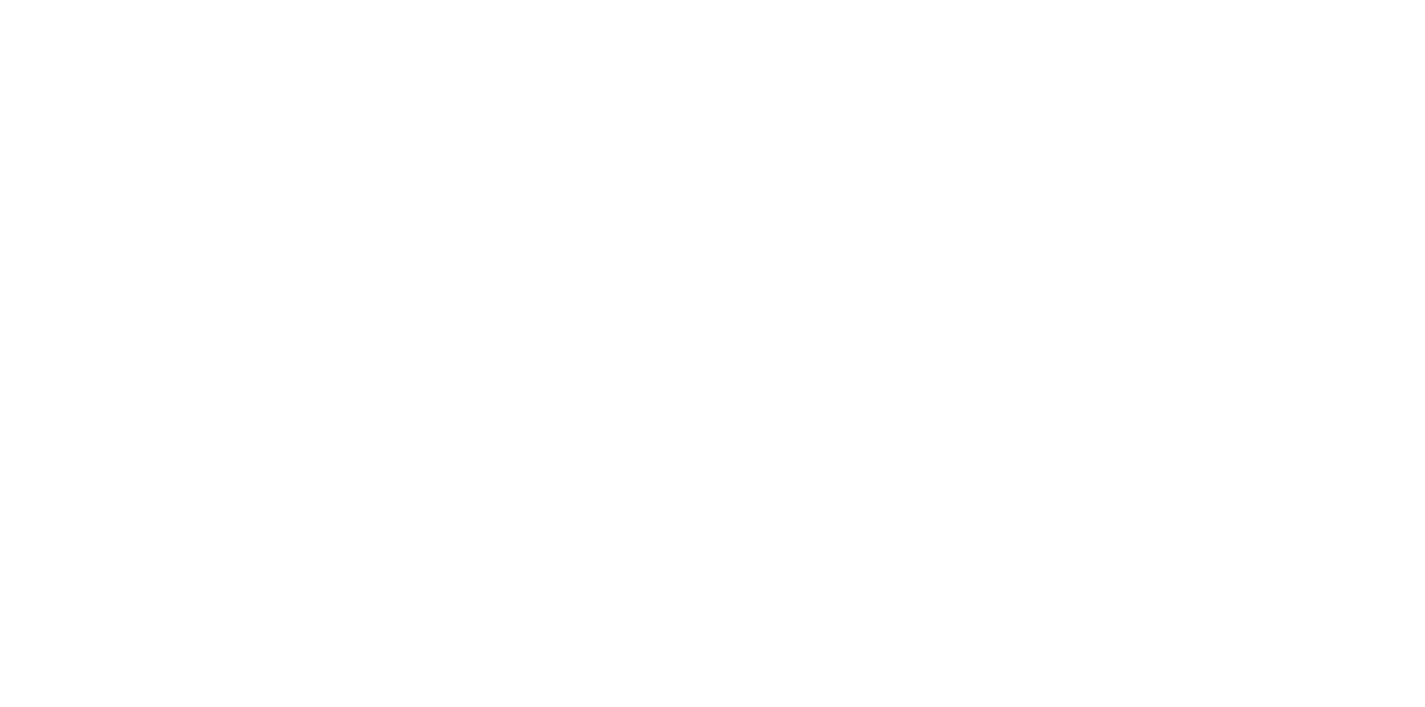 scroll, scrollTop: 0, scrollLeft: 0, axis: both 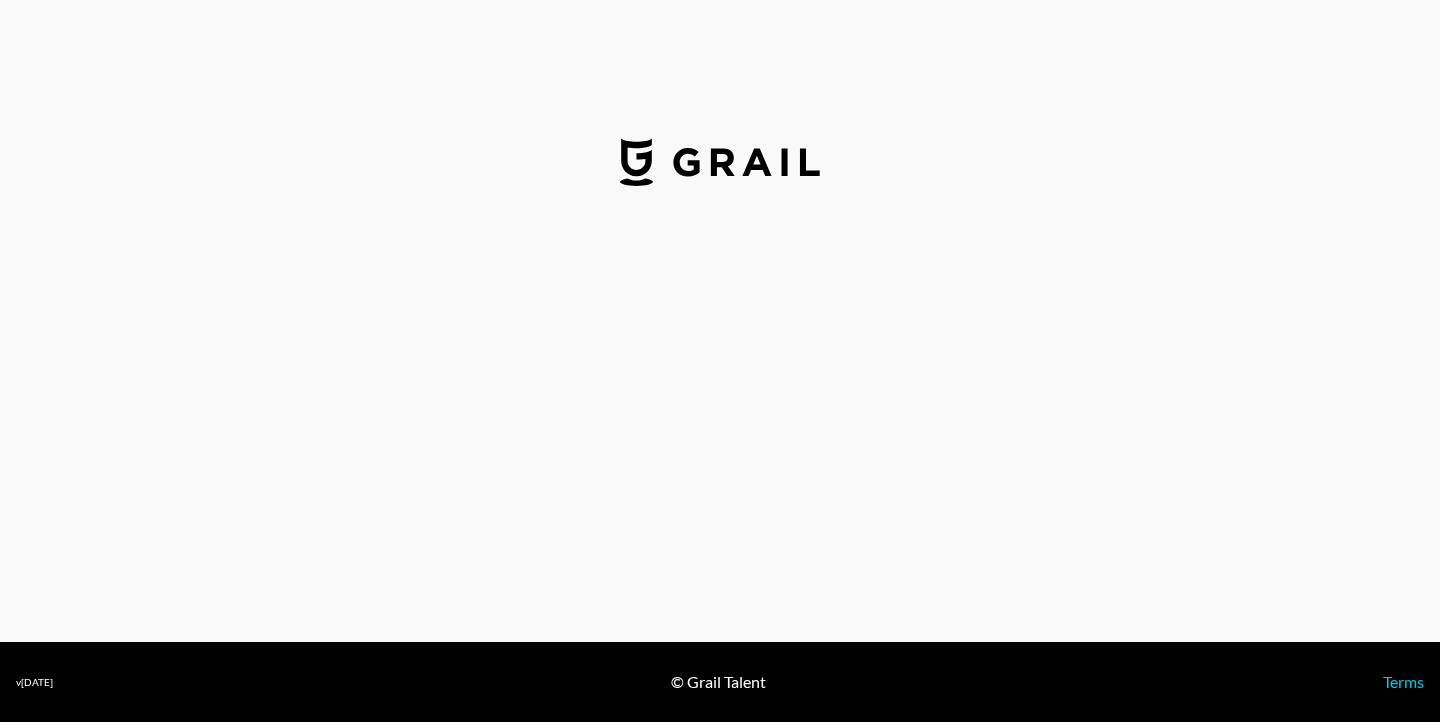 select on "USD" 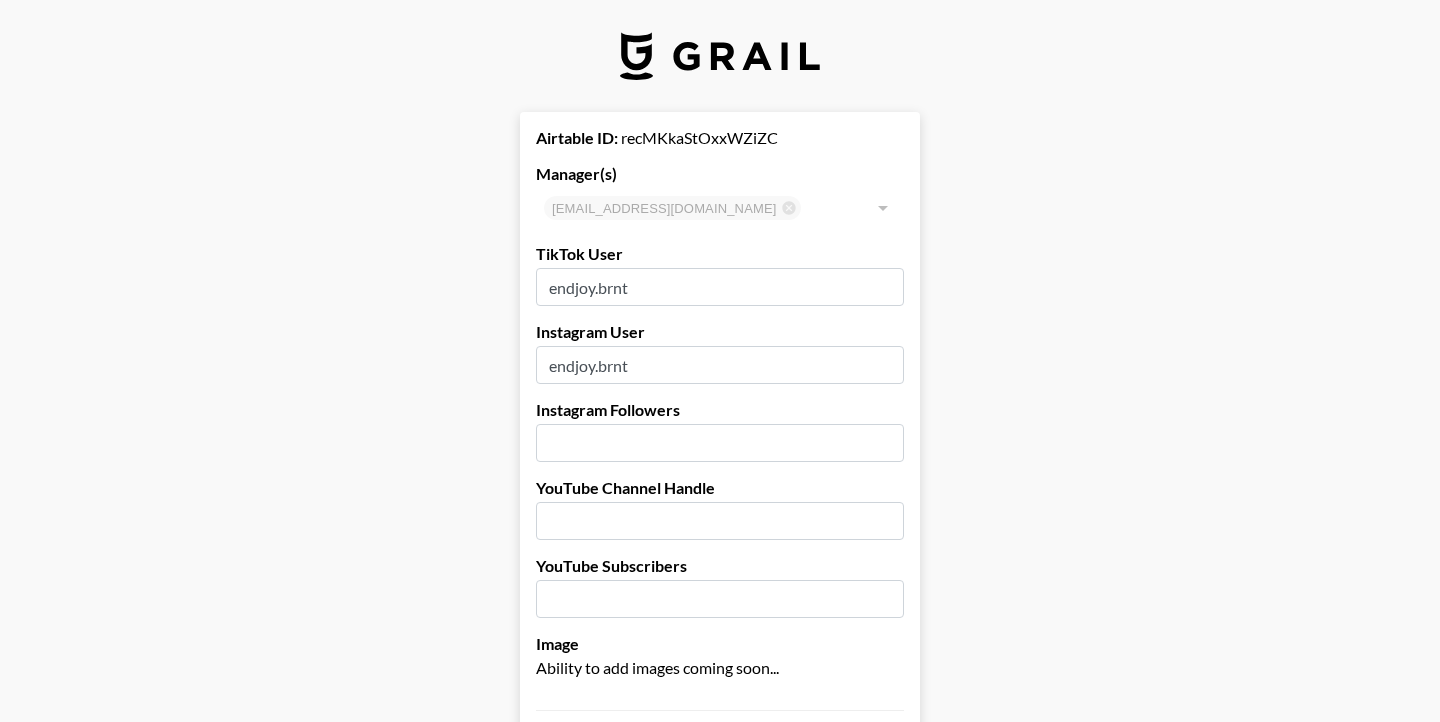 type on "[GEOGRAPHIC_DATA]" 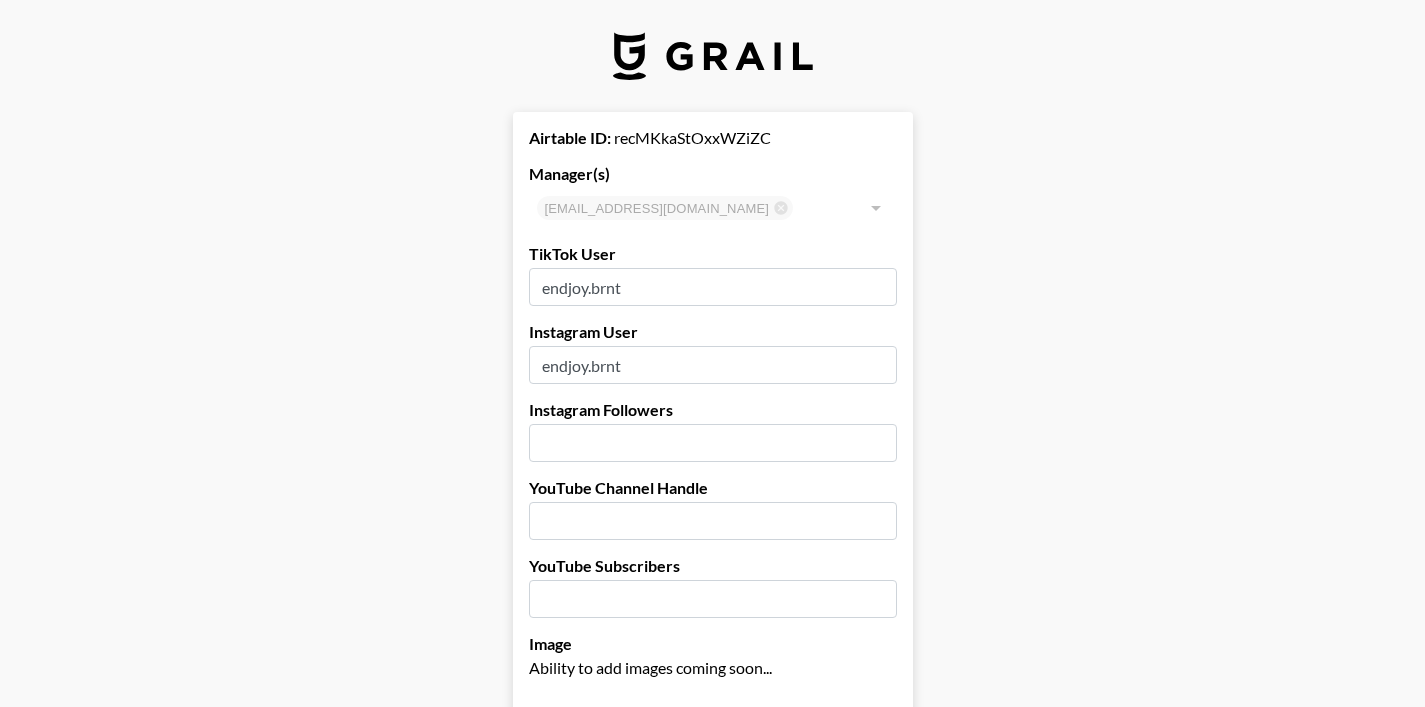 click at bounding box center (713, 443) 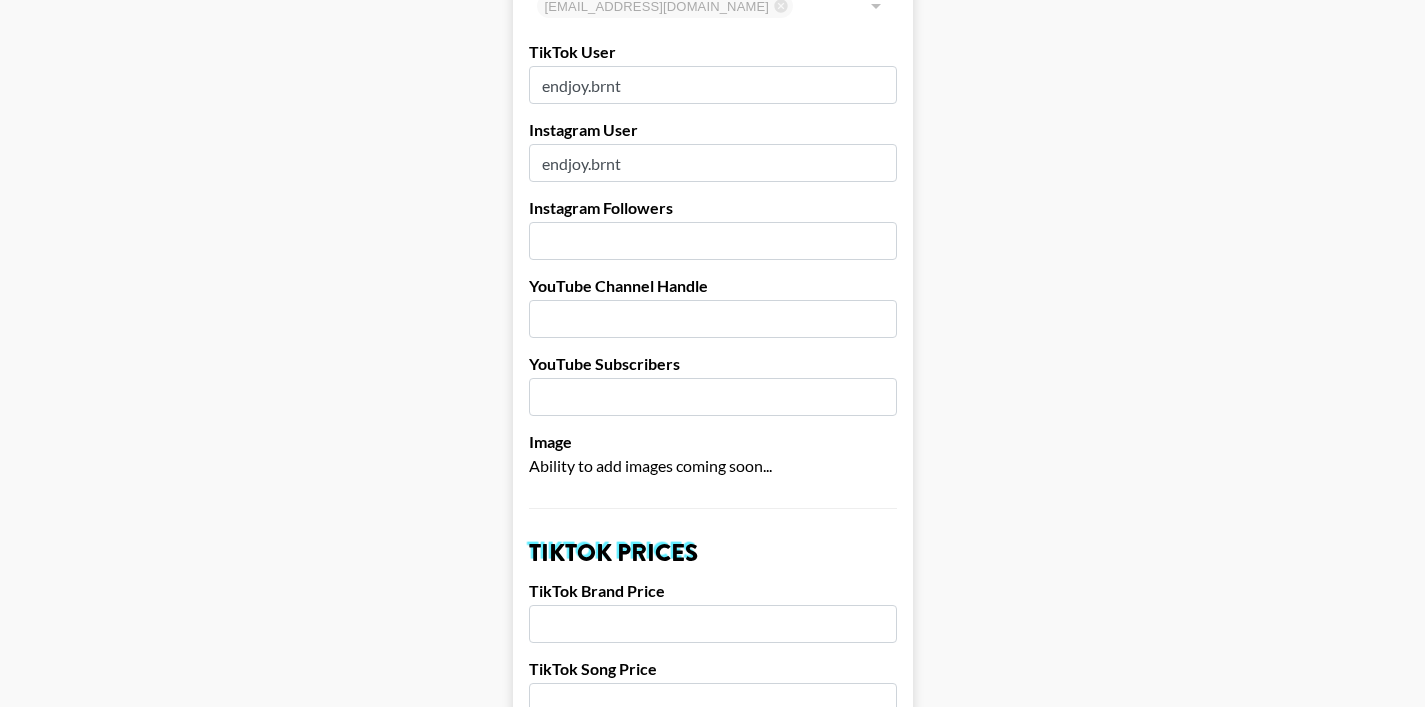 scroll, scrollTop: 0, scrollLeft: 0, axis: both 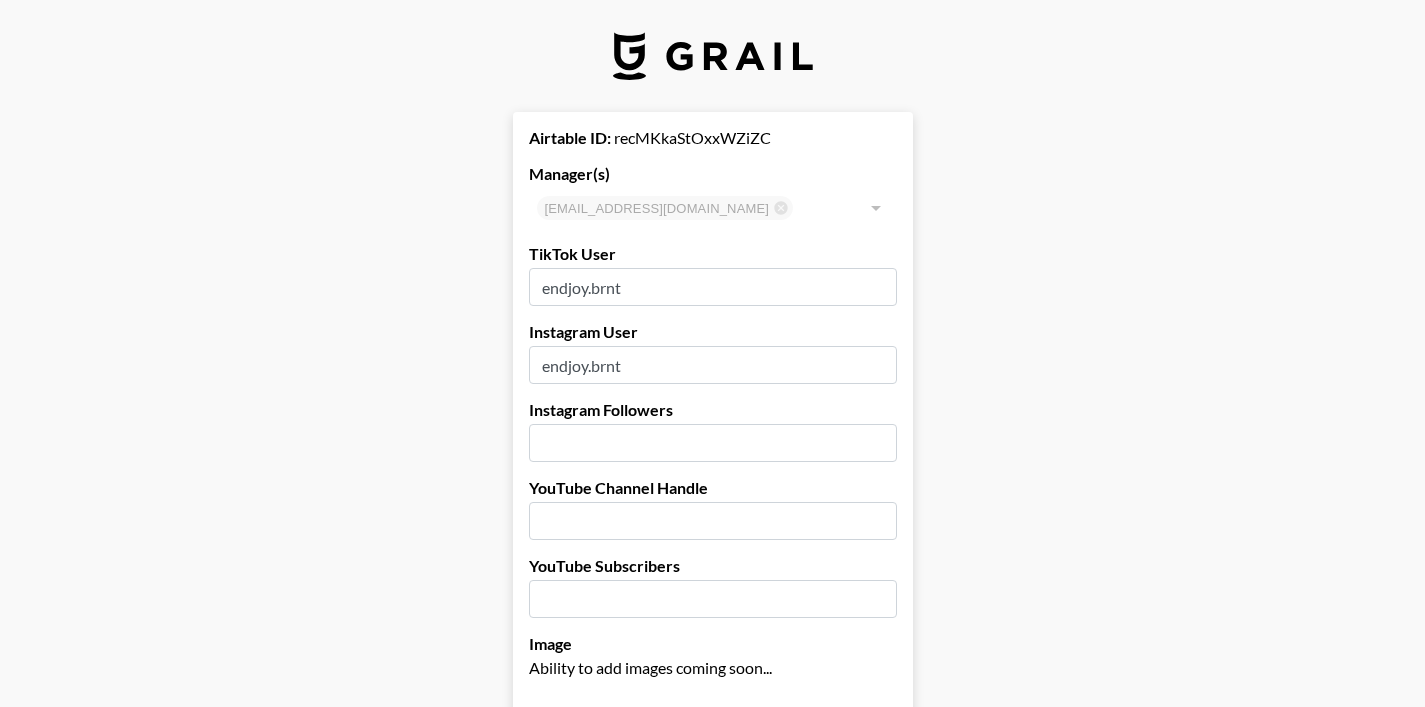 drag, startPoint x: 615, startPoint y: 531, endPoint x: 815, endPoint y: 43, distance: 527.3936 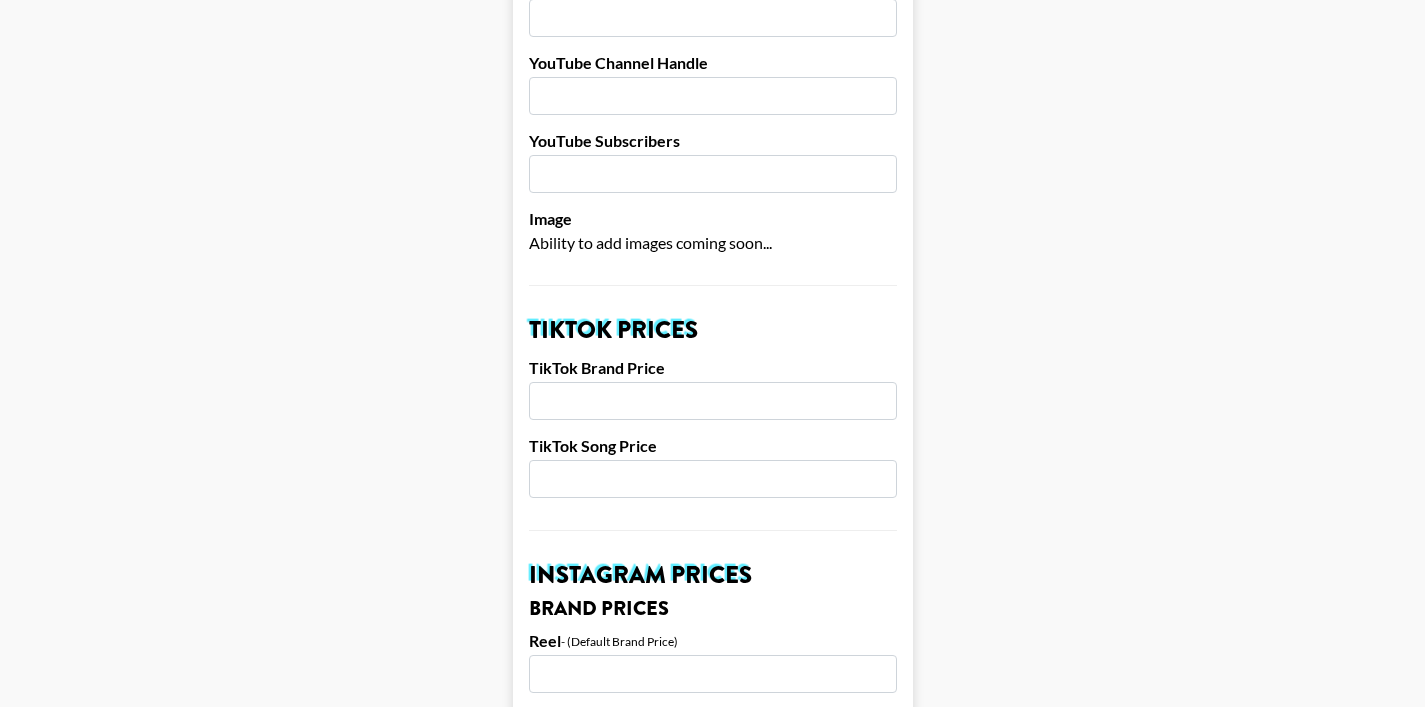 scroll, scrollTop: 2003, scrollLeft: 0, axis: vertical 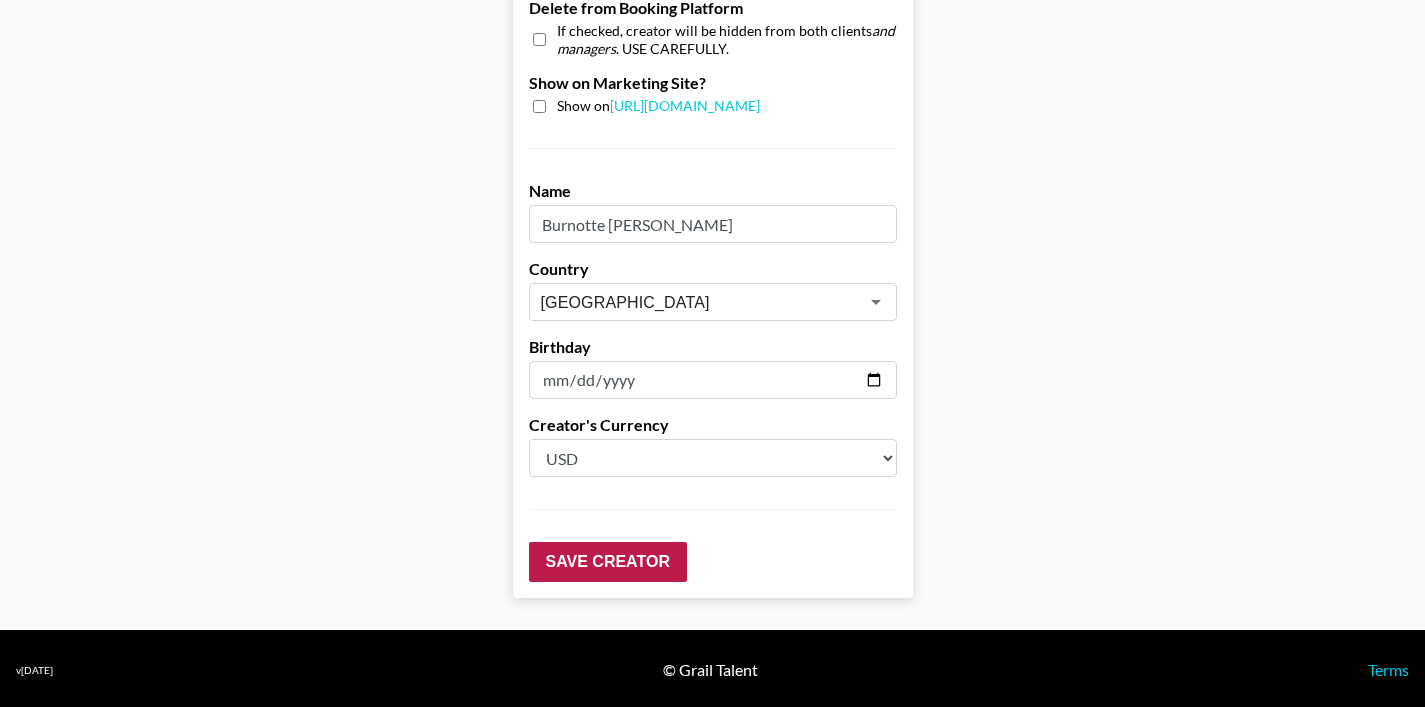 click on "Save Creator" at bounding box center [608, 562] 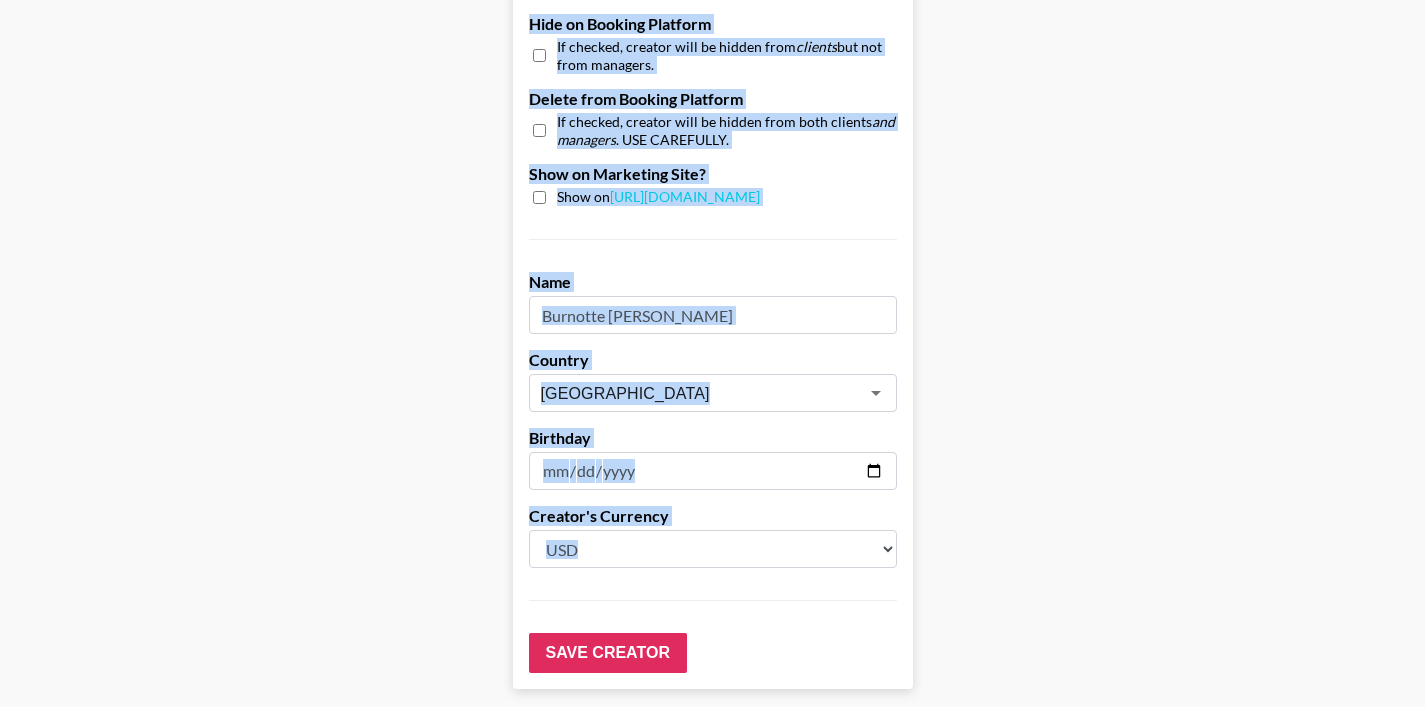 drag, startPoint x: 976, startPoint y: 279, endPoint x: 887, endPoint y: 786, distance: 514.7524 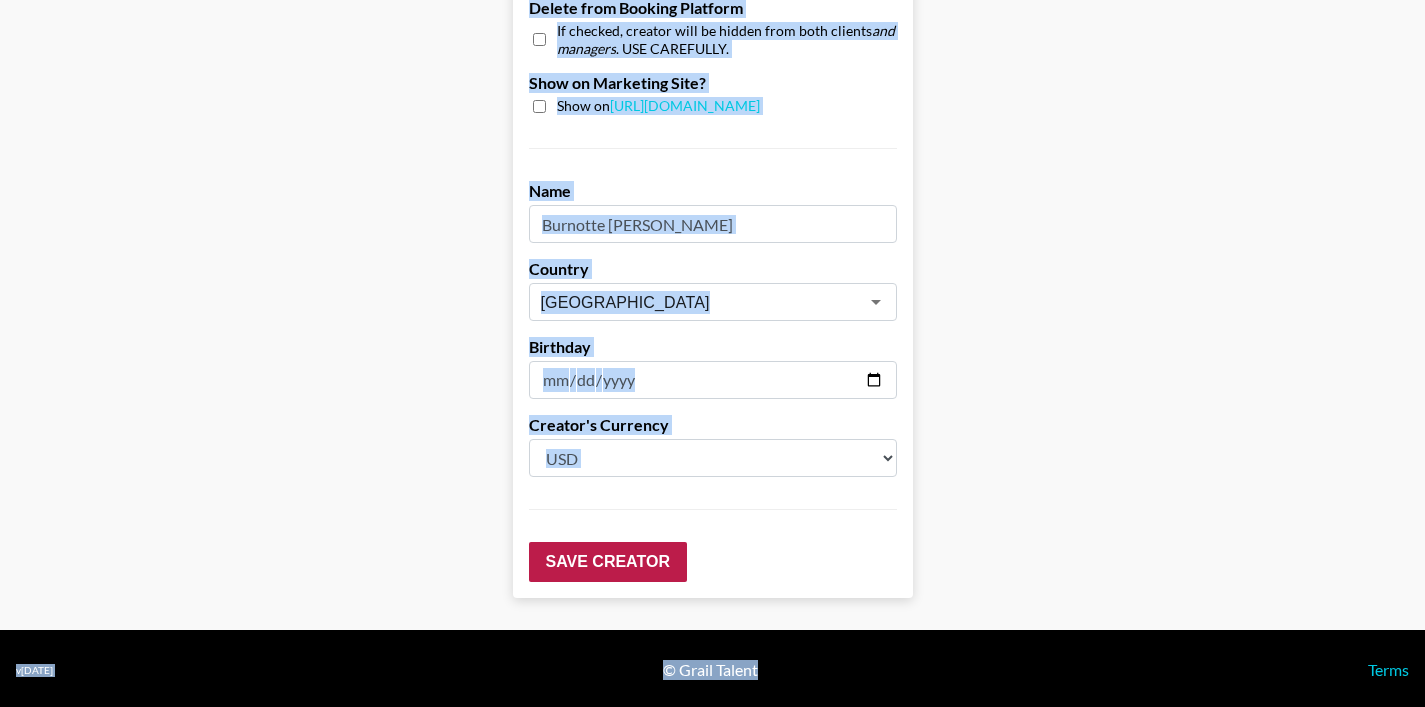 click on "Save Creator" at bounding box center [608, 562] 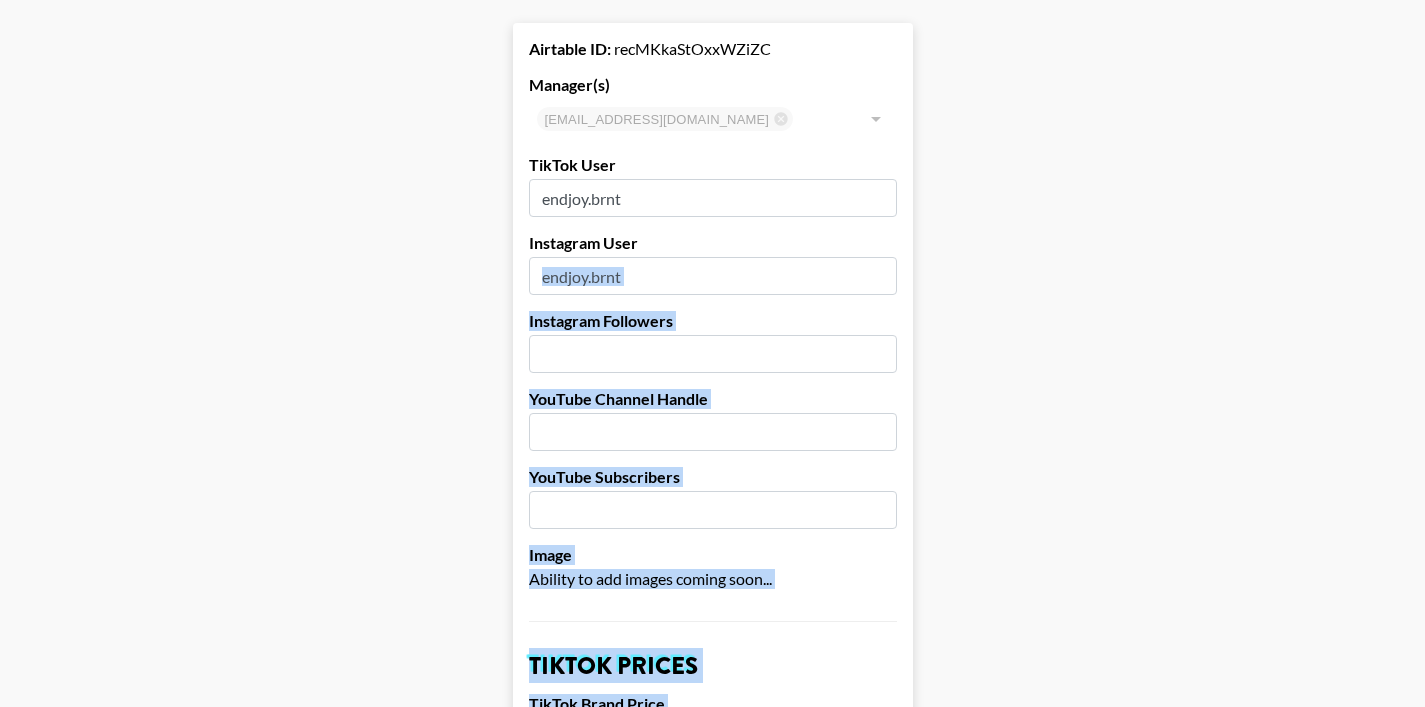 click at bounding box center (713, 354) 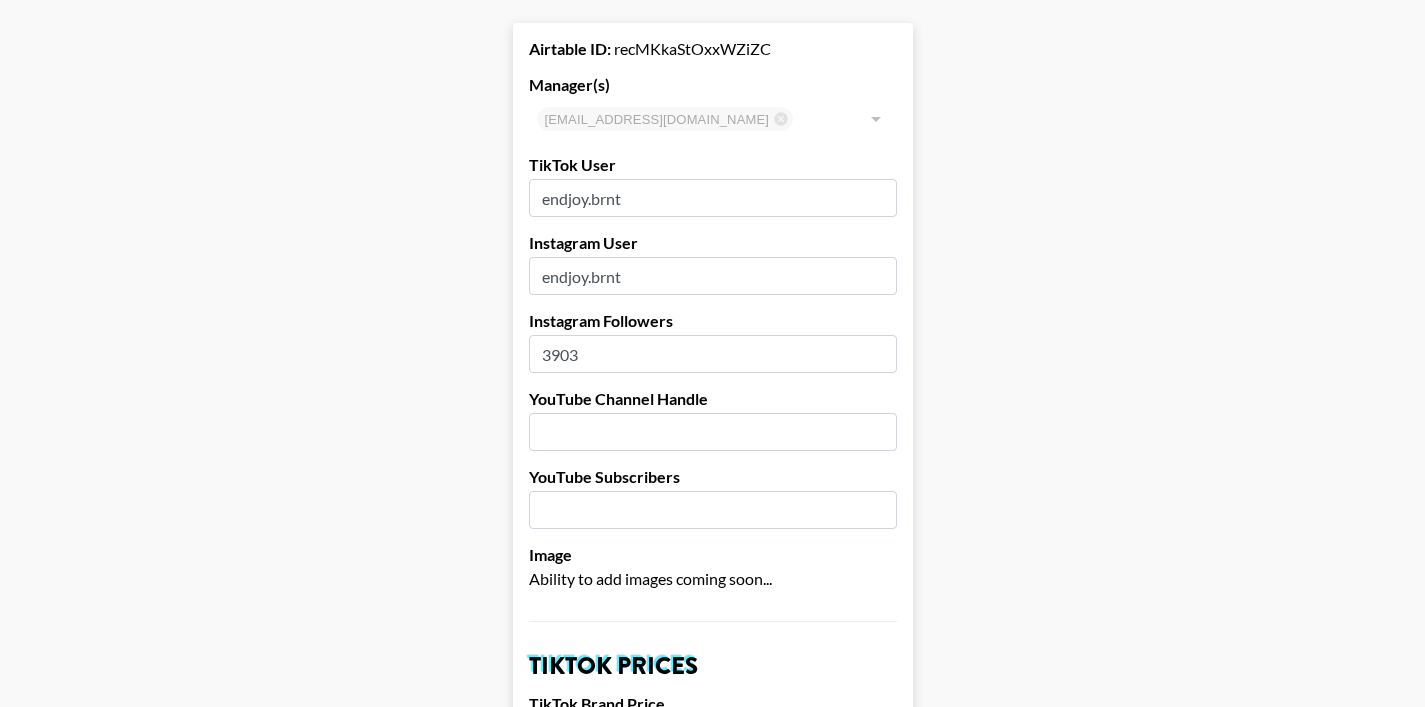 click on "3903" at bounding box center (713, 354) 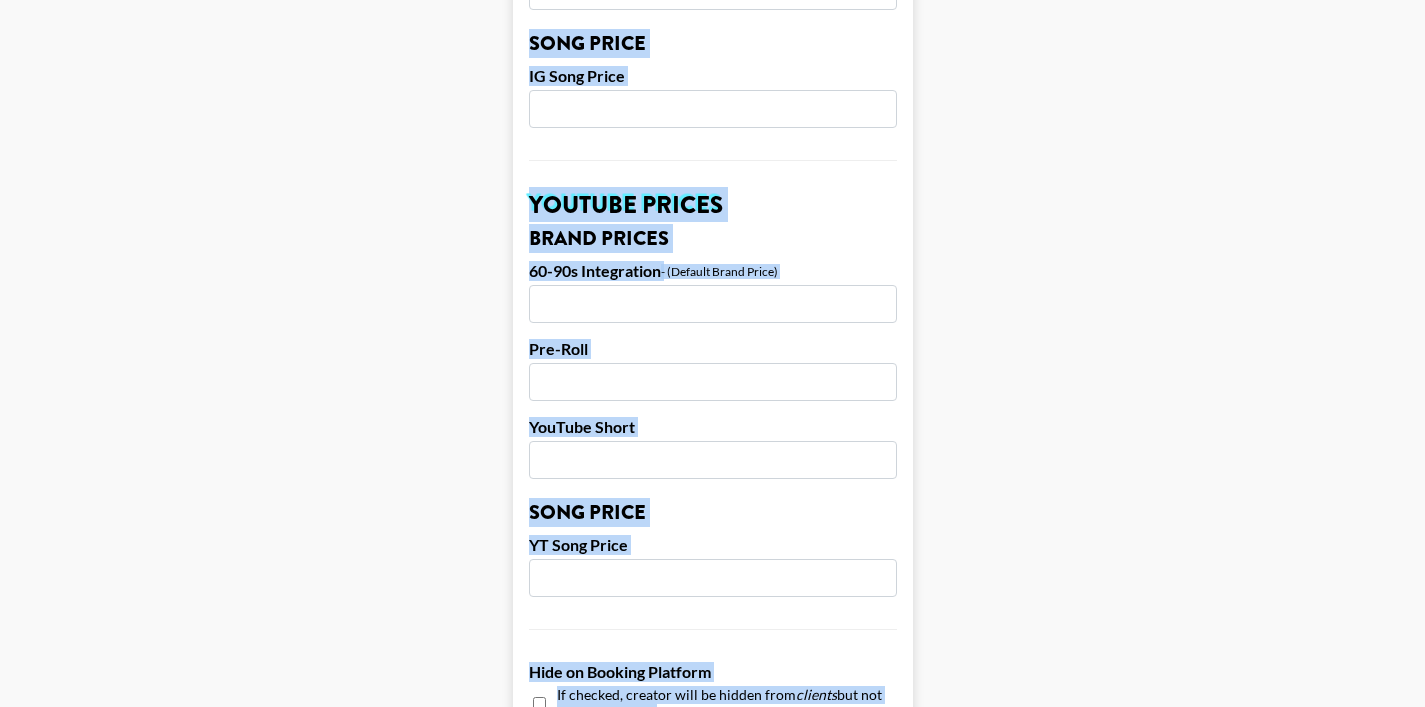 drag, startPoint x: 1020, startPoint y: 357, endPoint x: 851, endPoint y: 790, distance: 464.8118 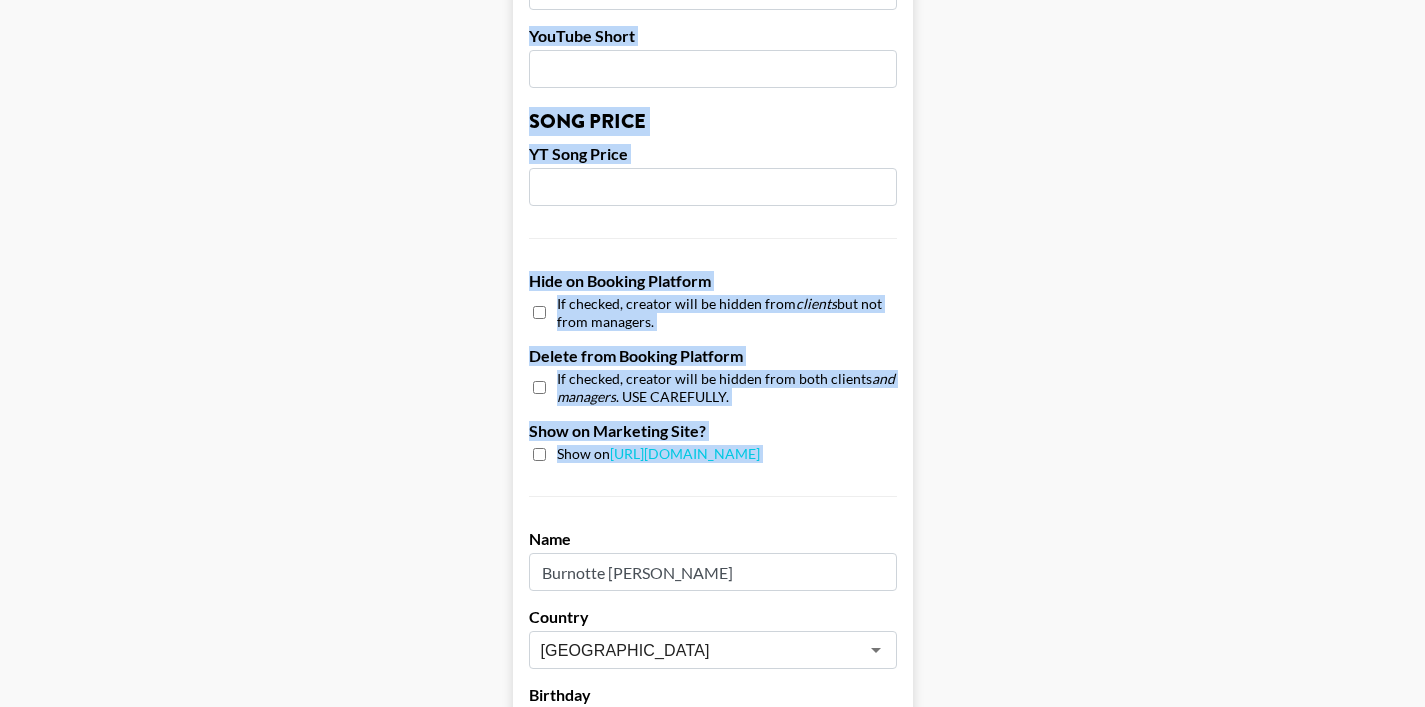 scroll, scrollTop: 2003, scrollLeft: 0, axis: vertical 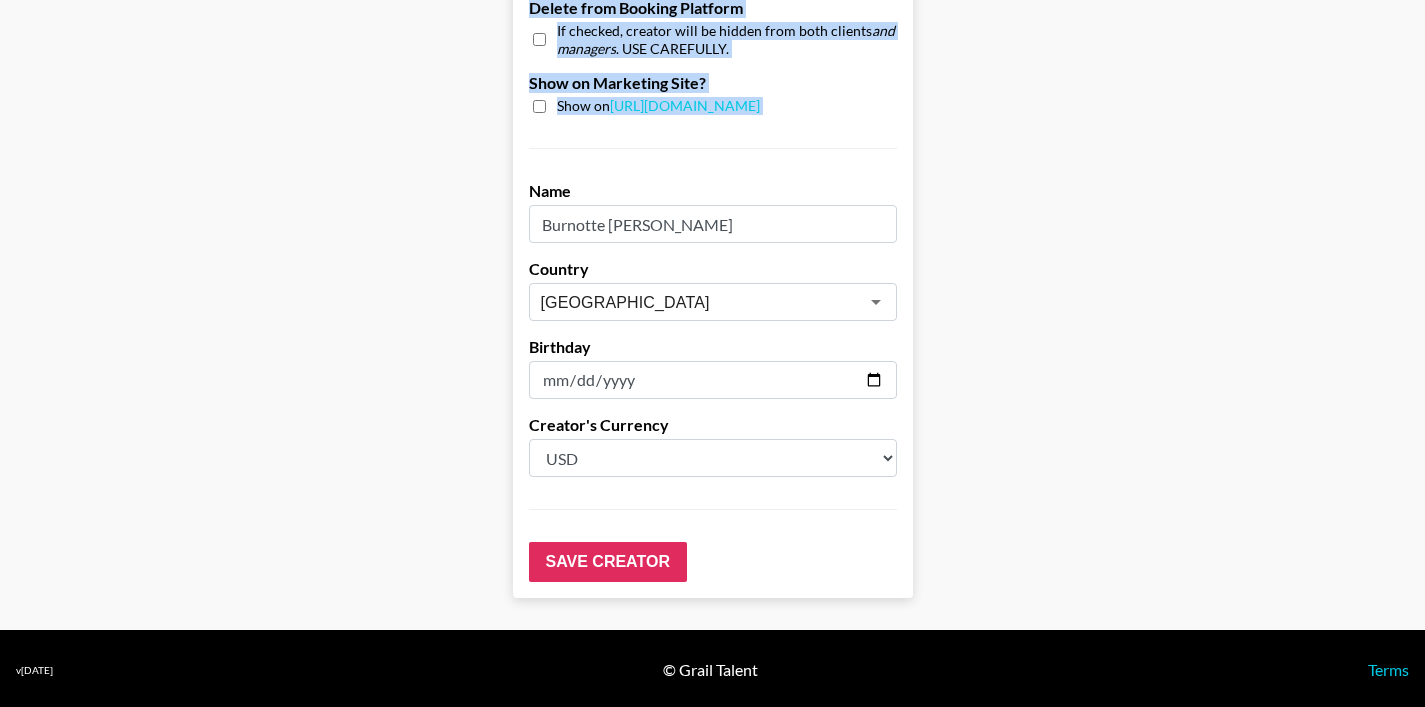 drag, startPoint x: 1046, startPoint y: 503, endPoint x: 954, endPoint y: 607, distance: 138.85243 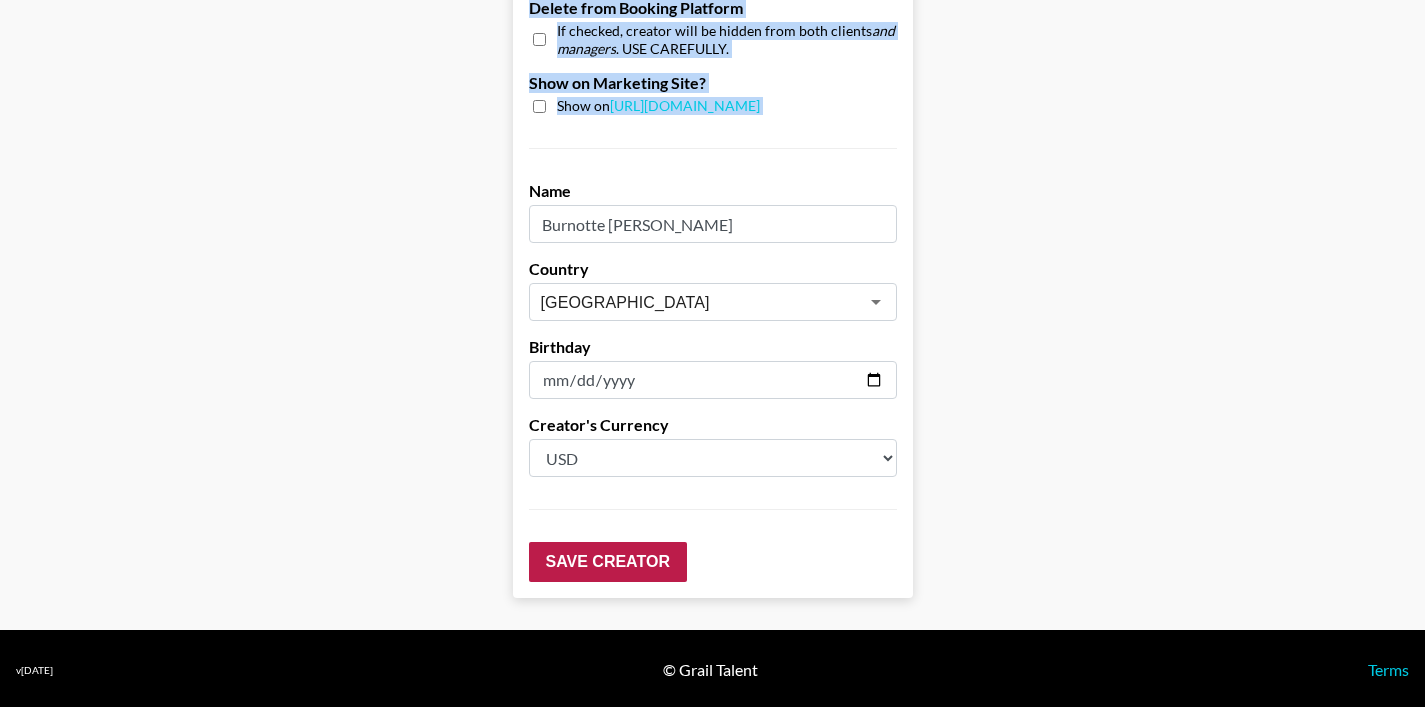click on "Save Creator" at bounding box center [608, 562] 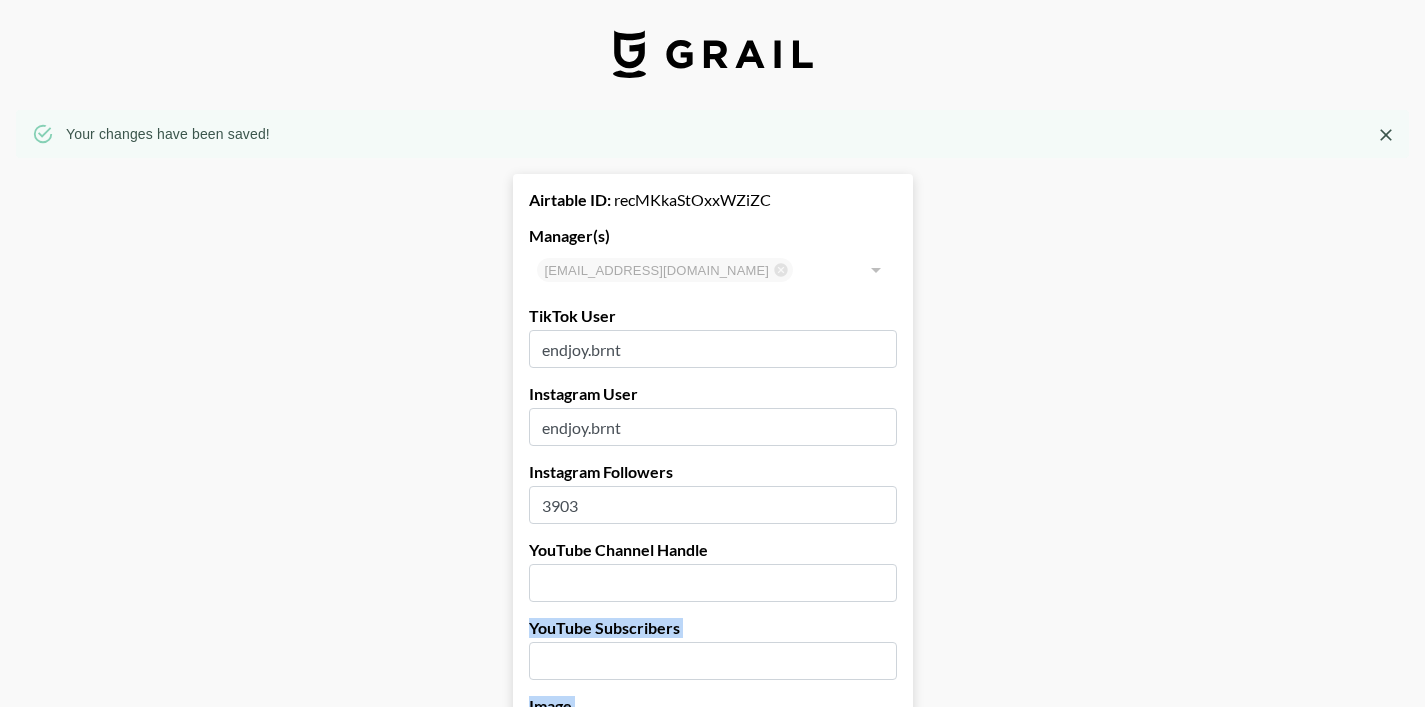 scroll, scrollTop: 0, scrollLeft: 0, axis: both 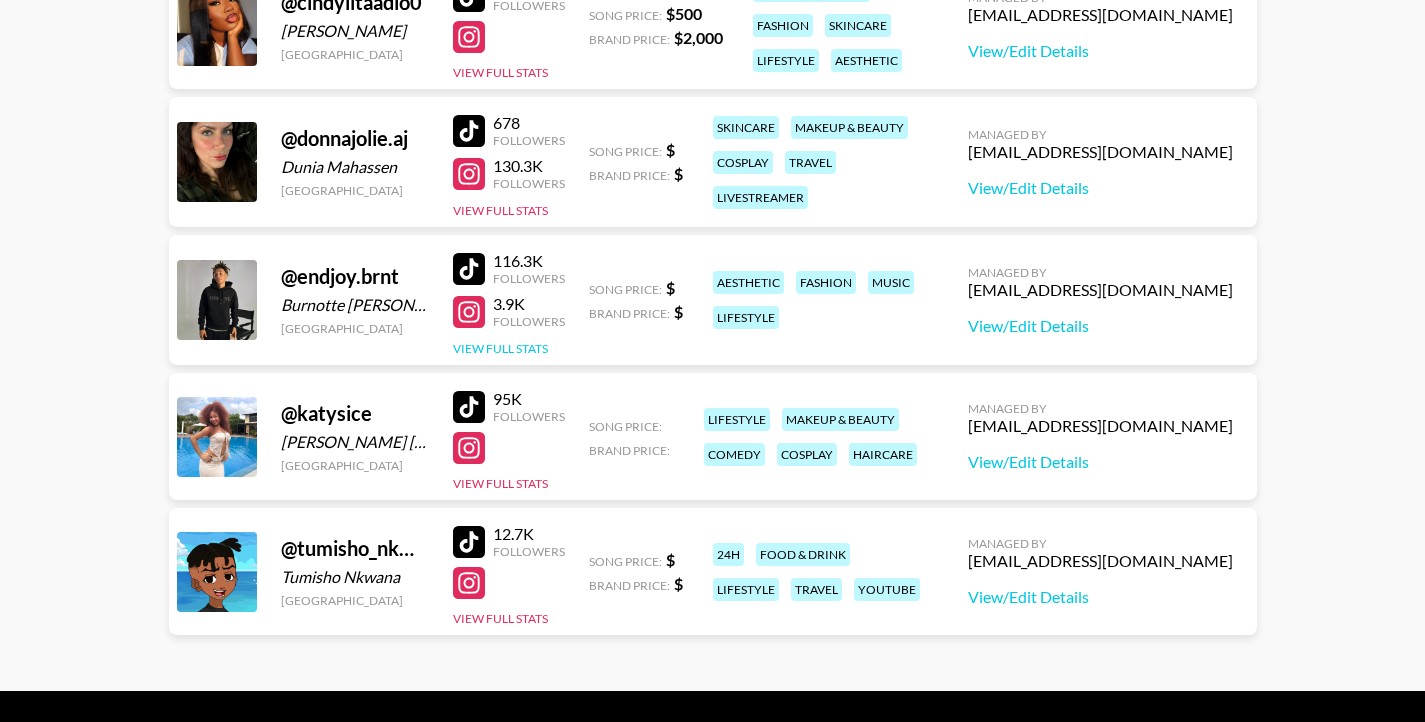 click on "View Full Stats" at bounding box center (500, 348) 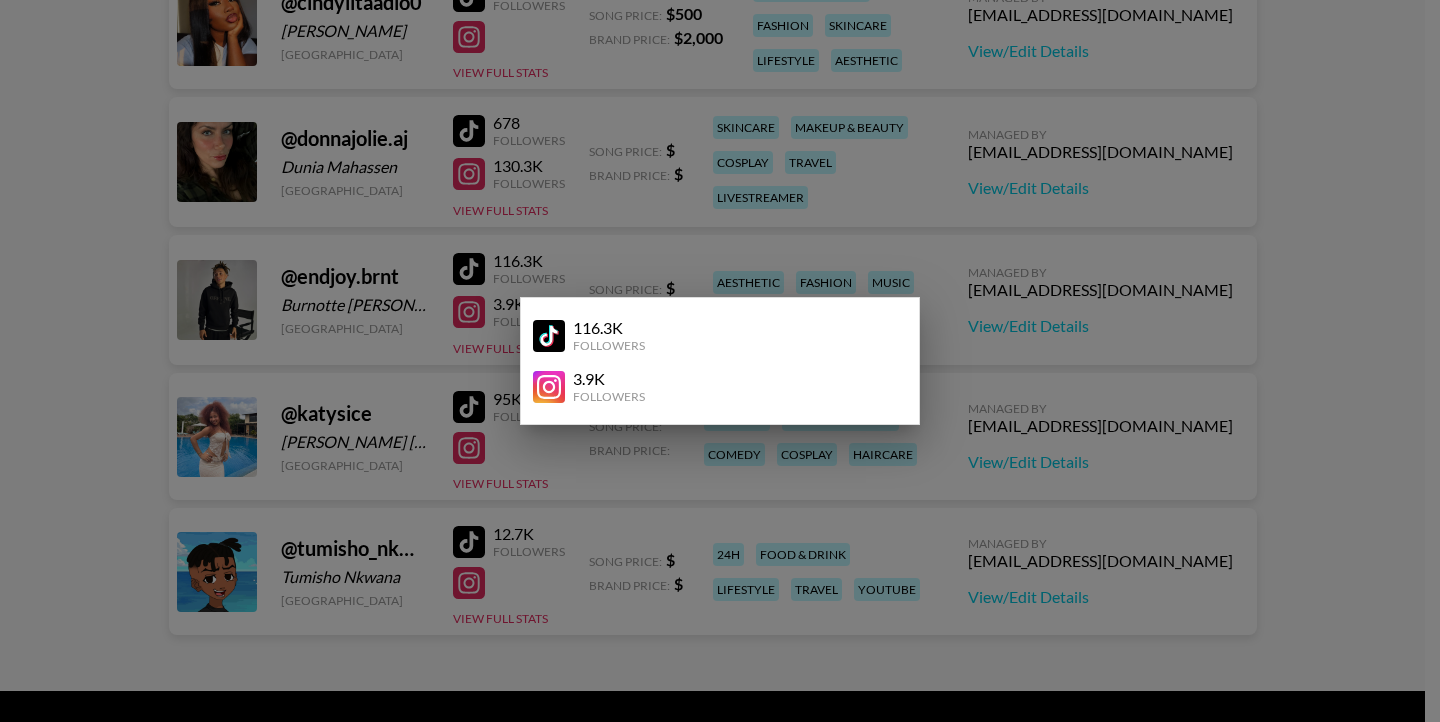 click at bounding box center [720, 361] 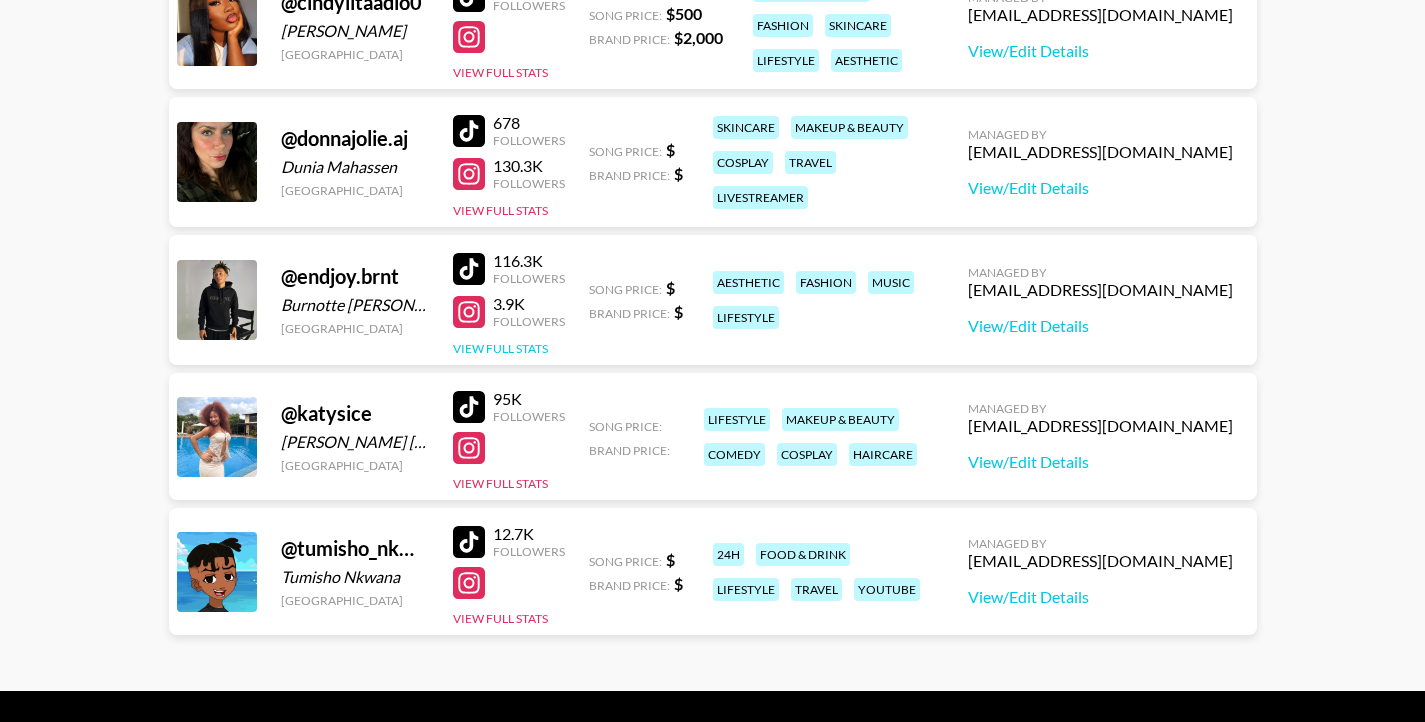 click on "View Full Stats" at bounding box center [500, 348] 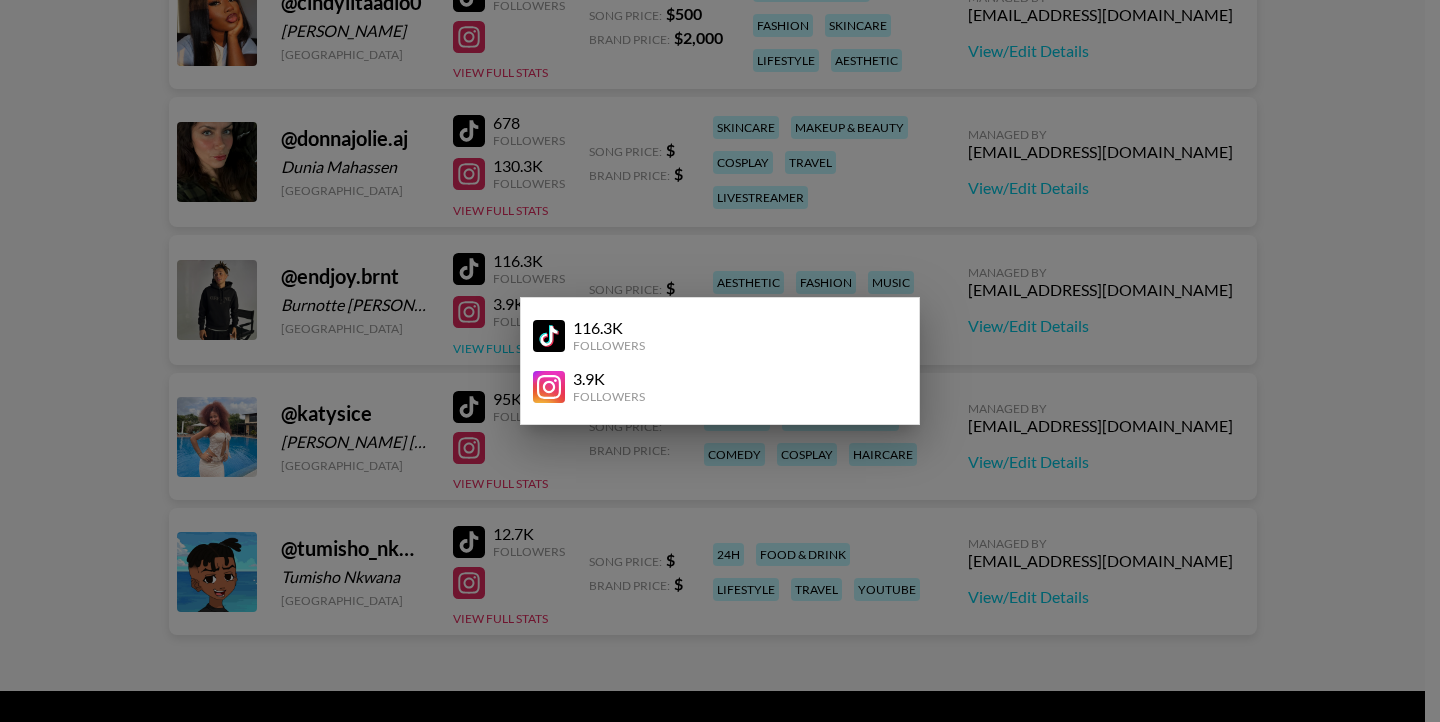 click at bounding box center [720, 361] 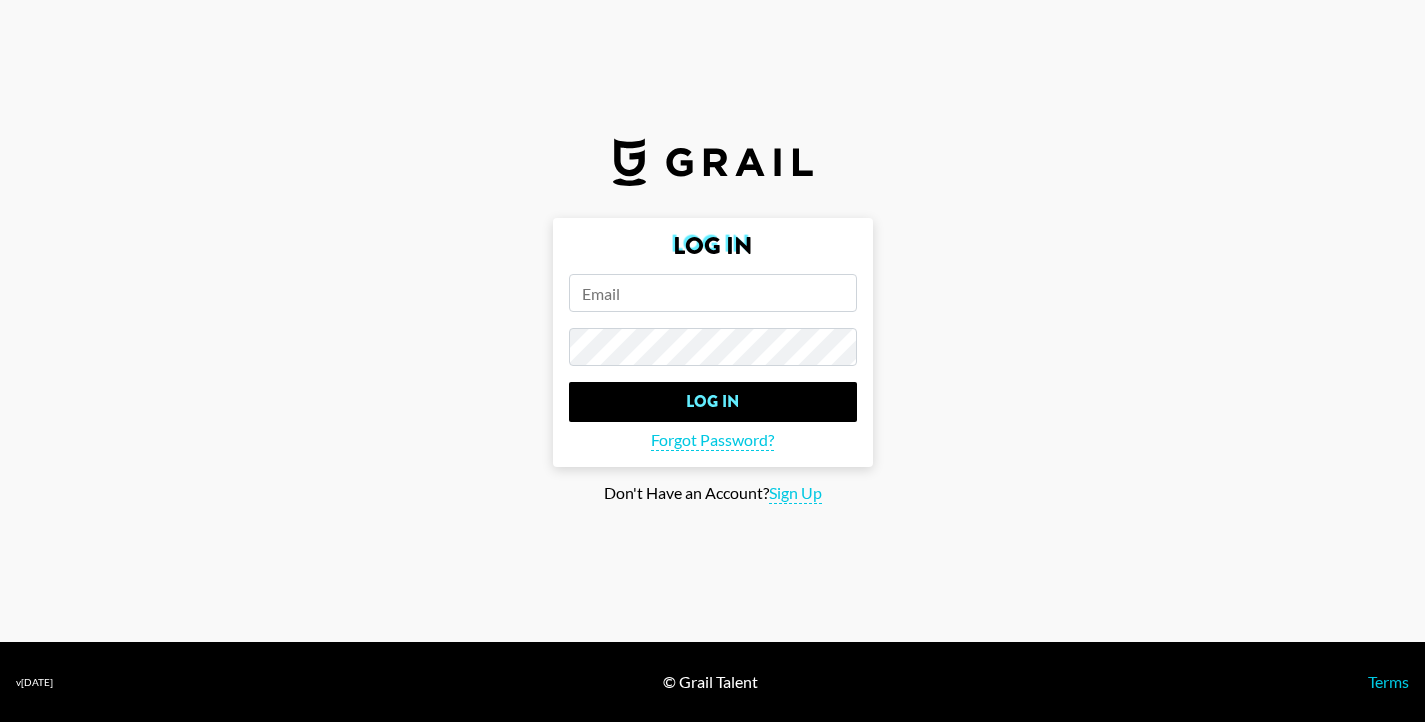 scroll, scrollTop: 0, scrollLeft: 0, axis: both 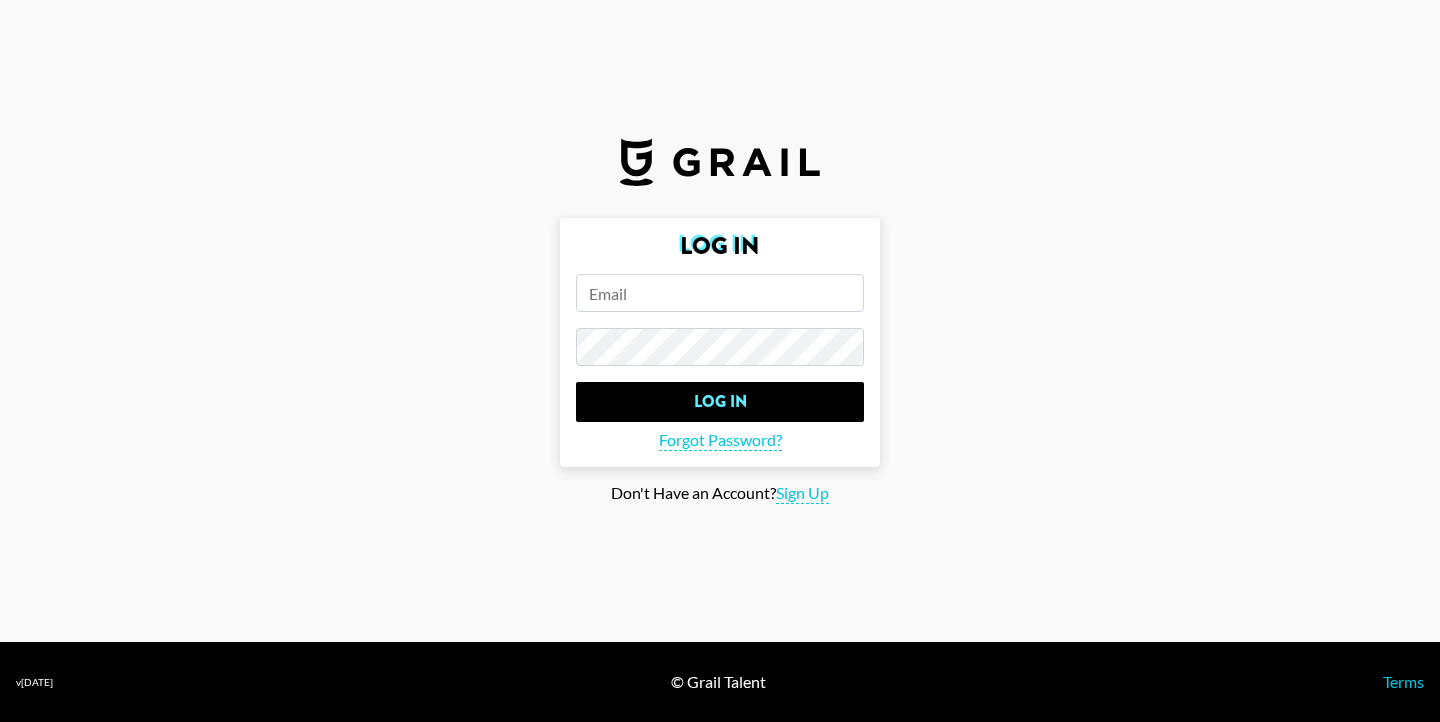 paste on "nakedi.moneymoratho@grail-talent.com" 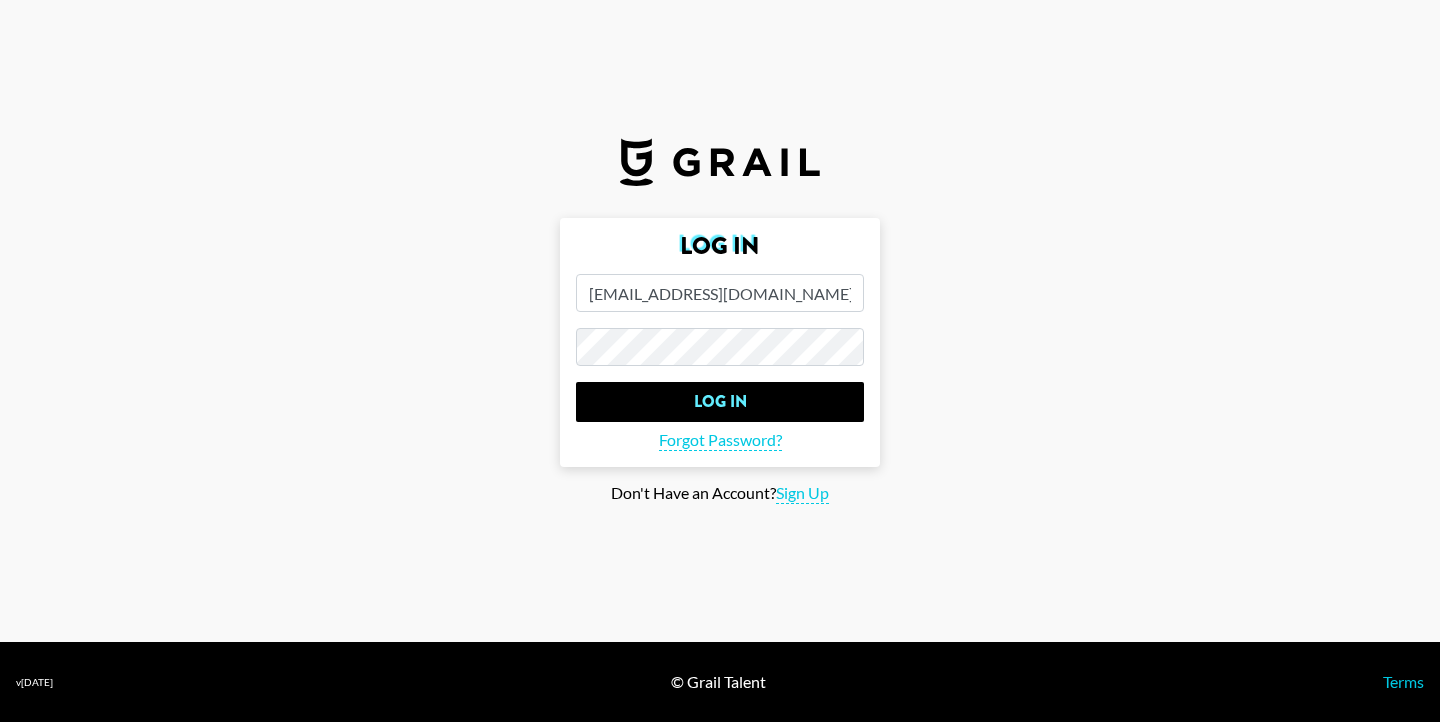 type on "nakedi.moneymoratho@grail-talent.com" 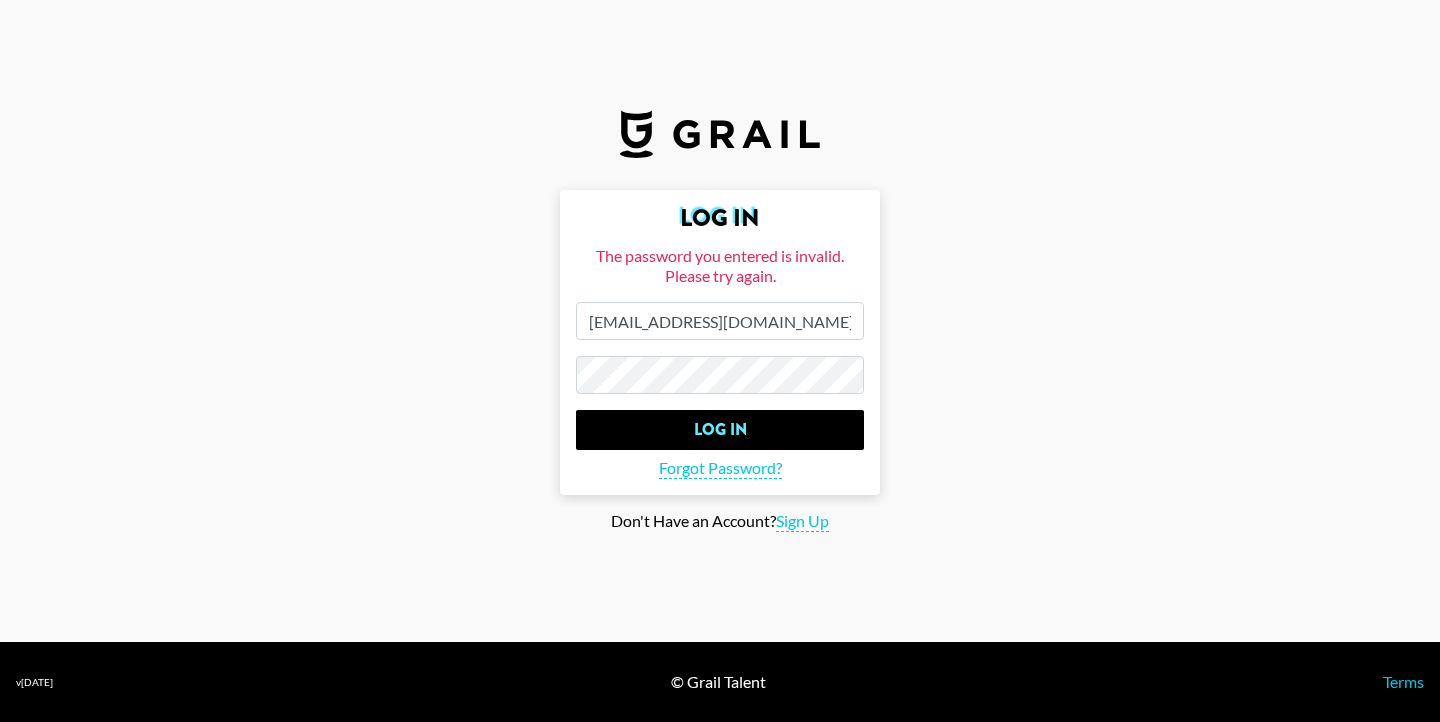 click on "Log In The password you entered is invalid. Please try again. nakedi.moneymoratho@grail-talent.com Log In Forgot Password? Don't Have an Account?  Sign Up" at bounding box center [720, 361] 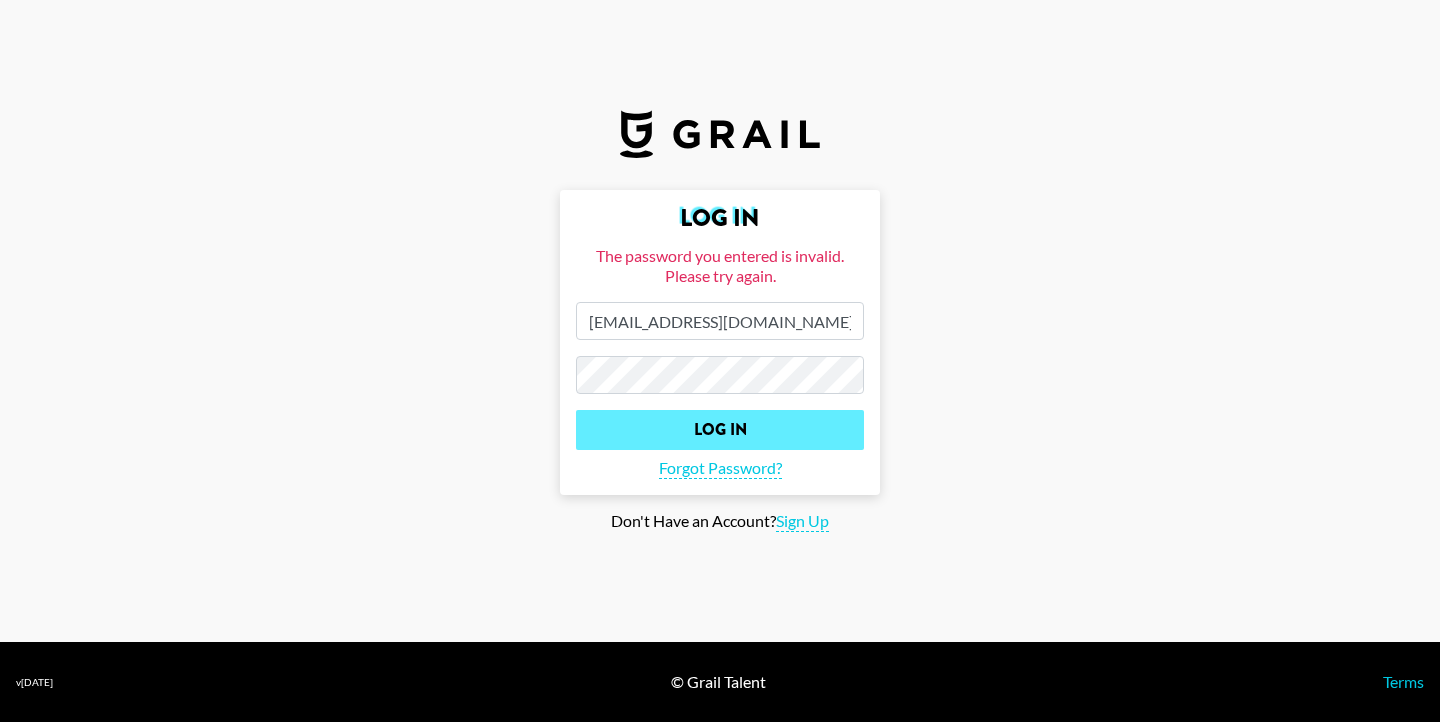 click on "Log In" at bounding box center [720, 430] 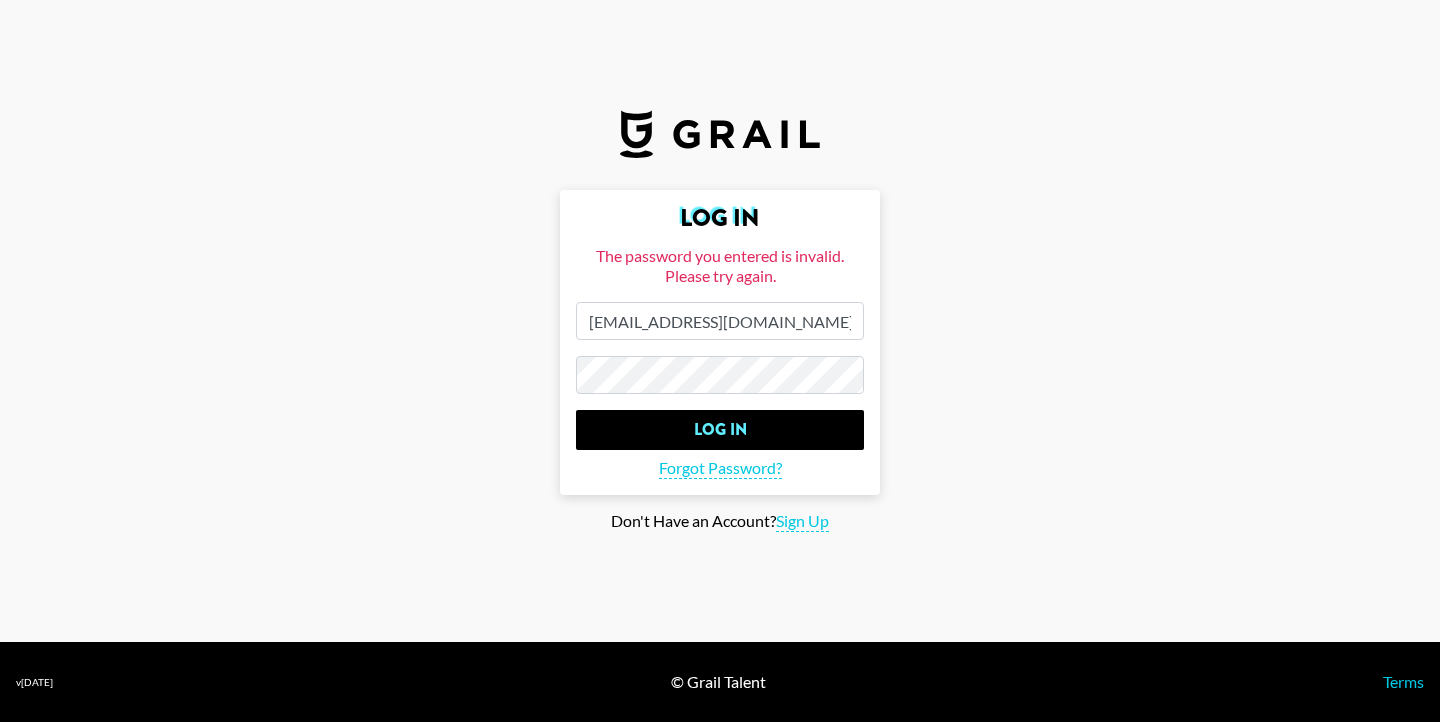 click on "Log In" at bounding box center (720, 430) 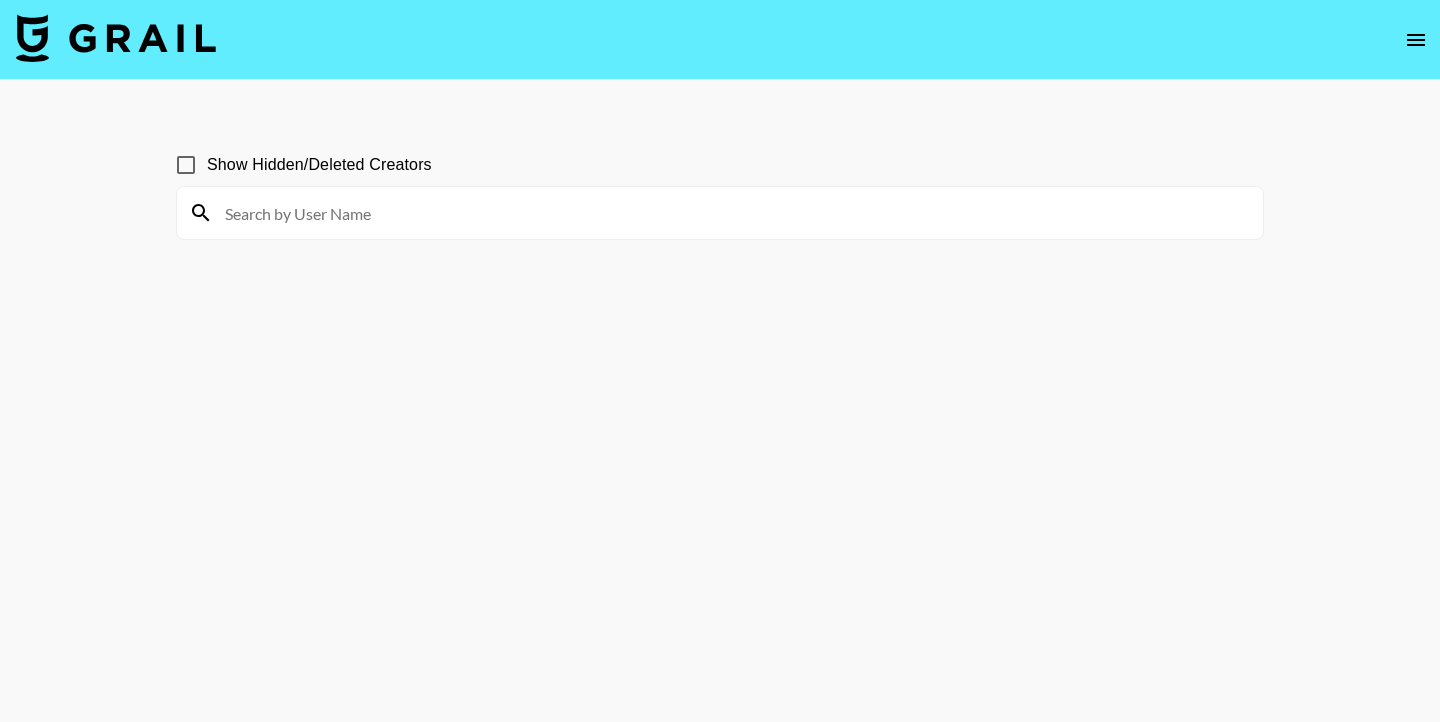 click on "Show Hidden/Deleted Creators" at bounding box center (720, 409) 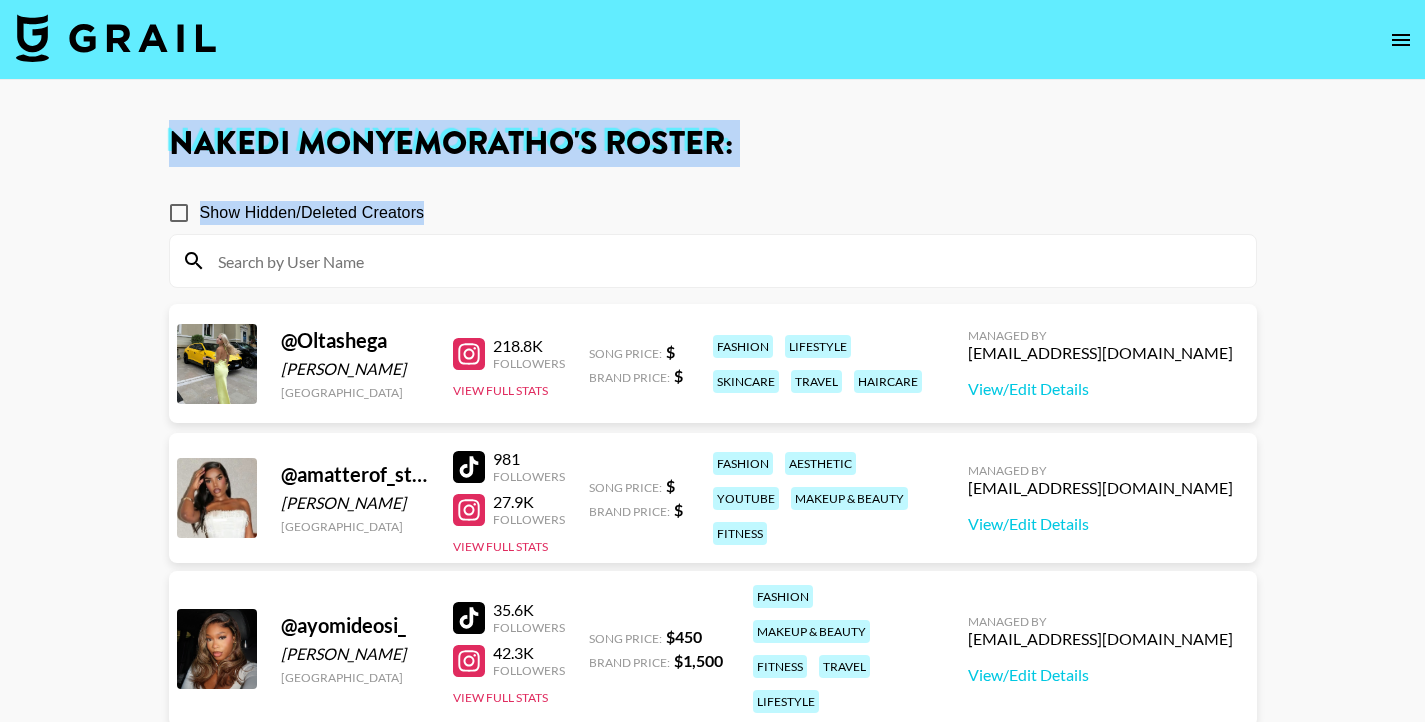drag, startPoint x: 1424, startPoint y: 55, endPoint x: 1438, endPoint y: 219, distance: 164.59648 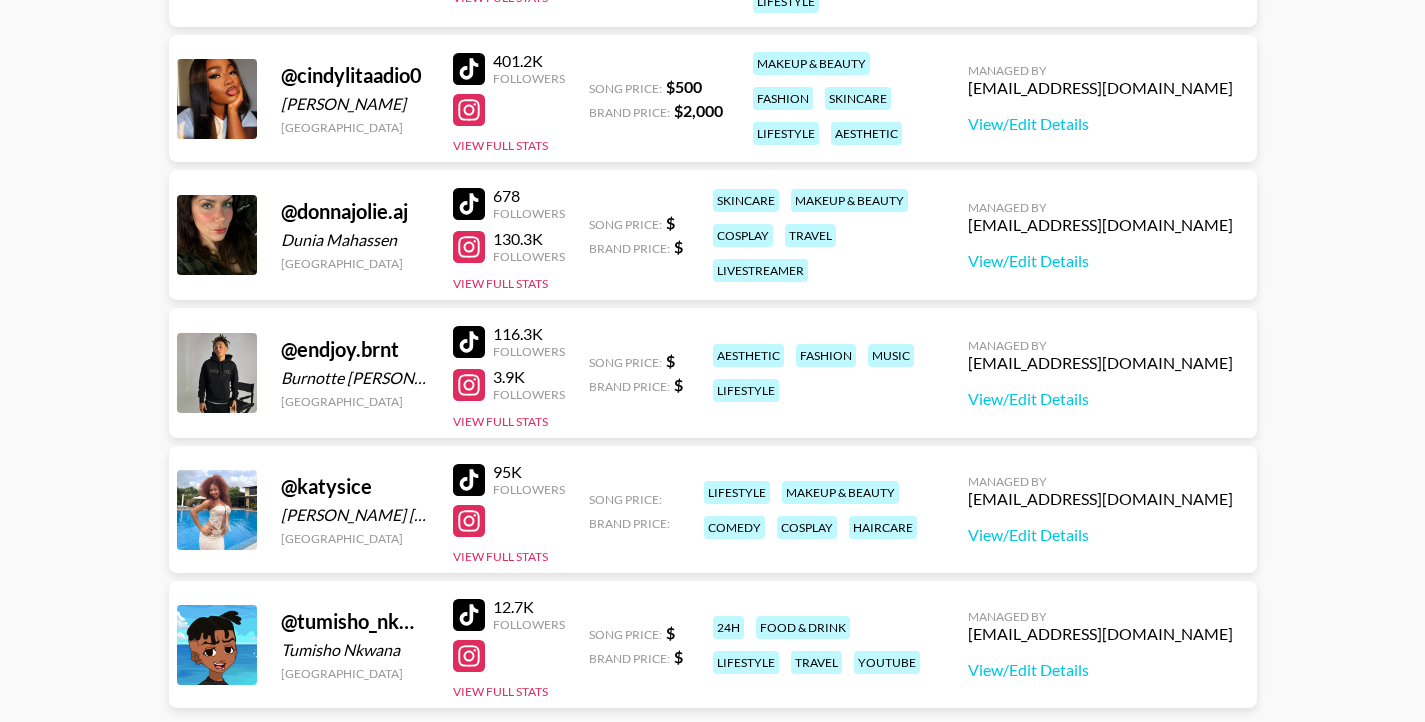 scroll, scrollTop: 0, scrollLeft: 0, axis: both 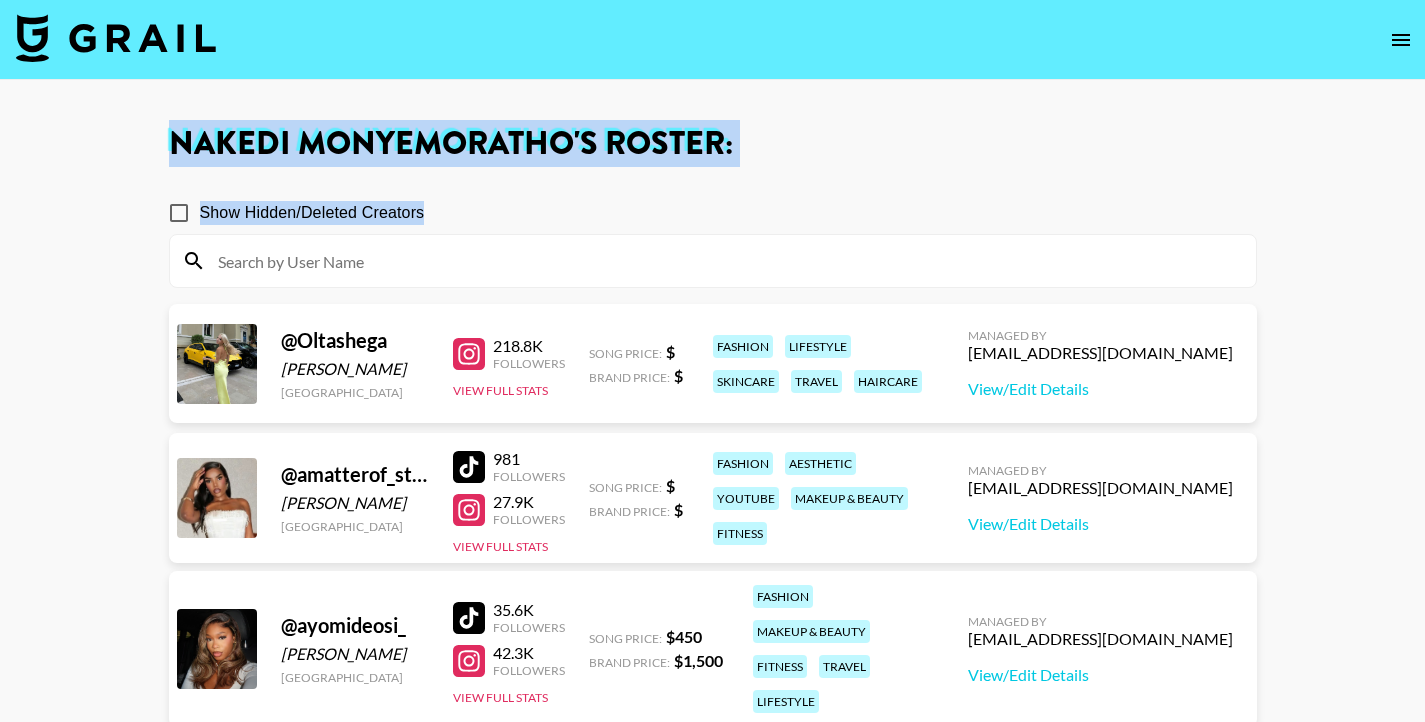 click 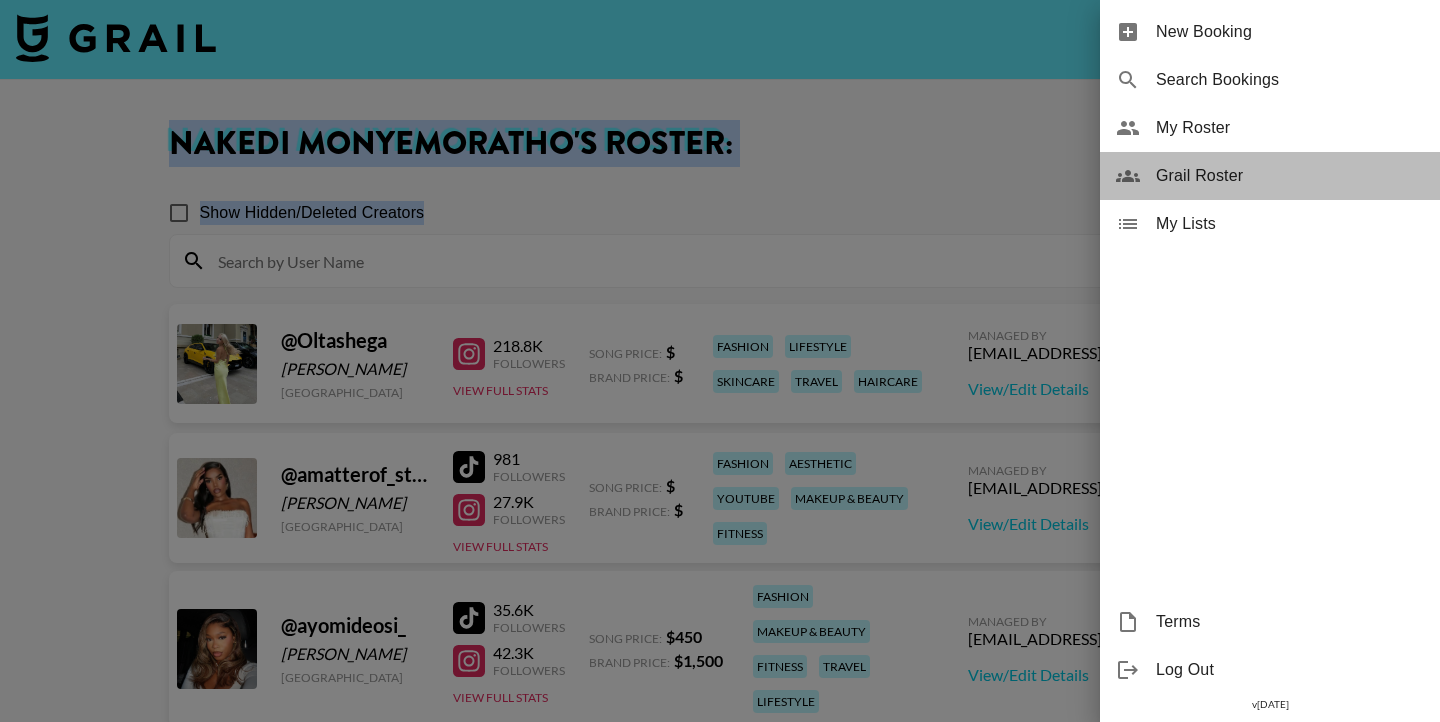 click on "Grail Roster" at bounding box center (1290, 176) 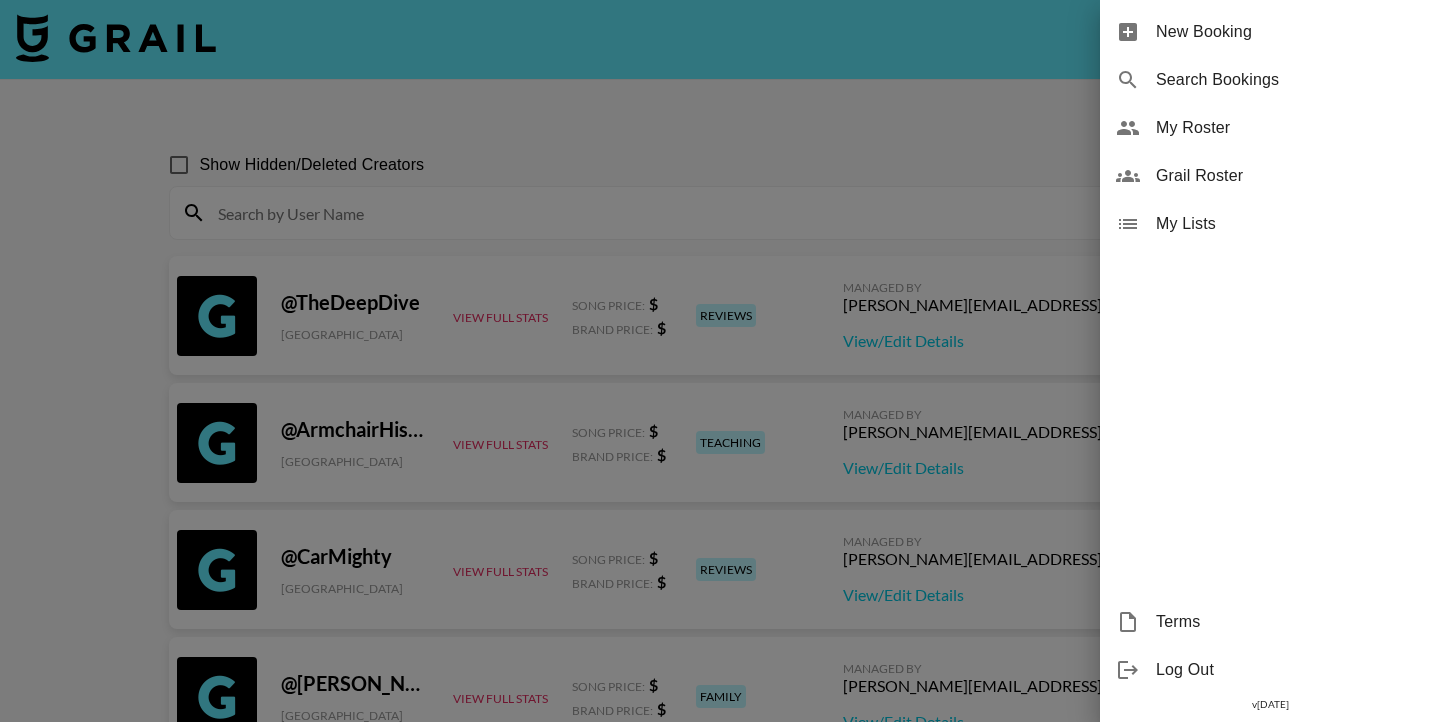 click at bounding box center (720, 361) 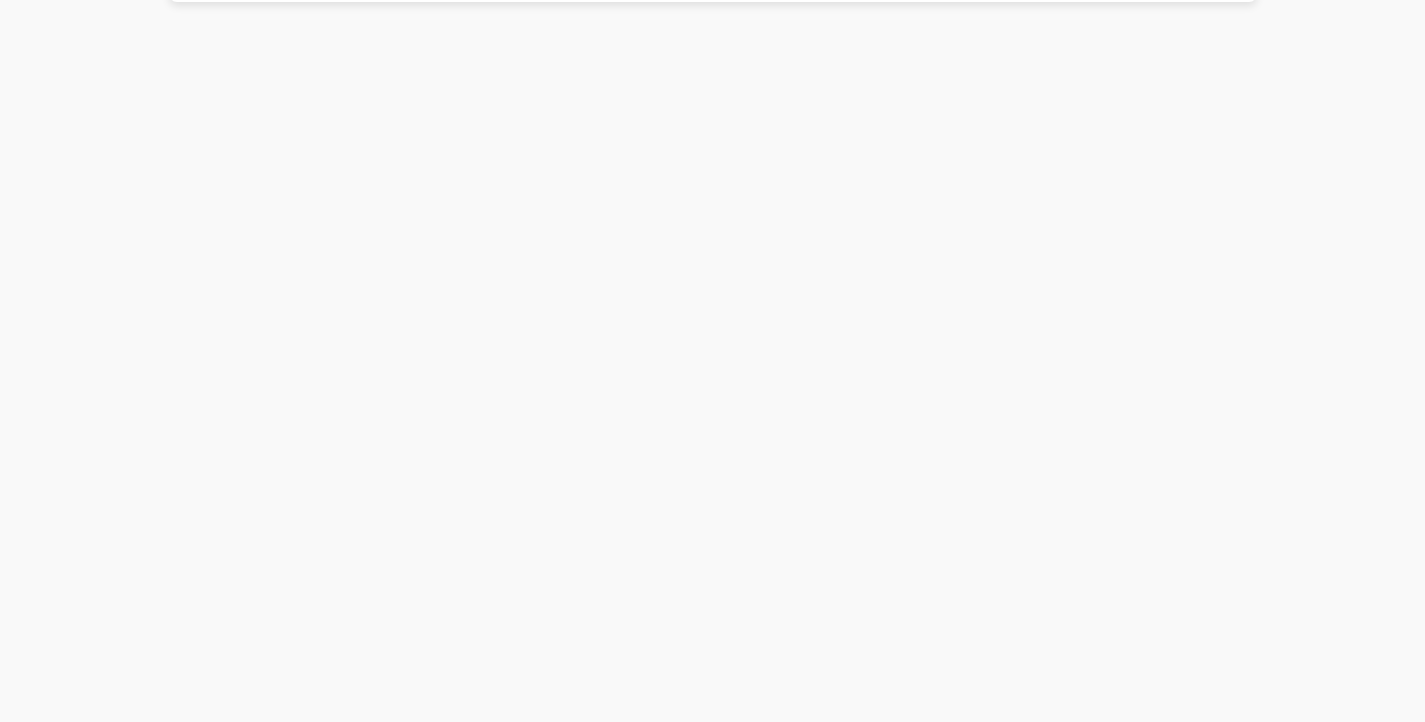 scroll, scrollTop: 1322428, scrollLeft: 0, axis: vertical 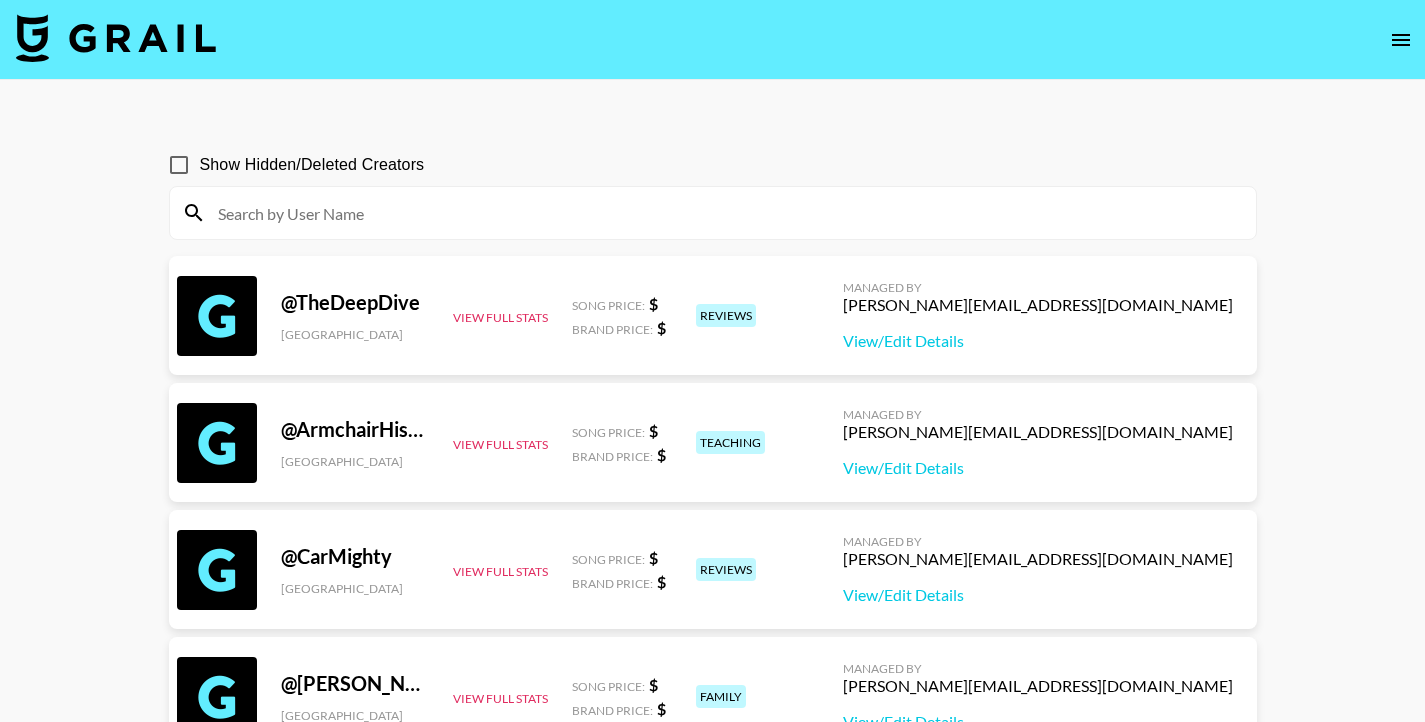 click at bounding box center [725, 213] 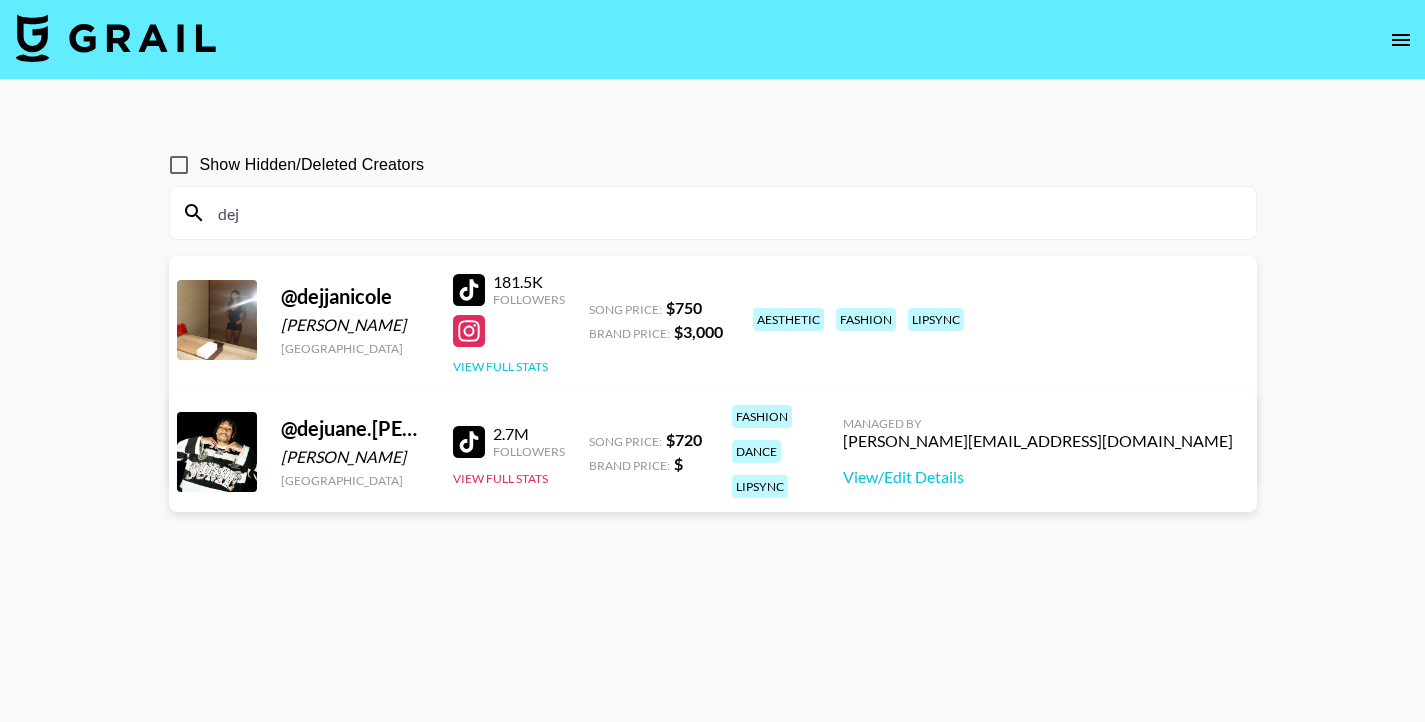 type on "dej" 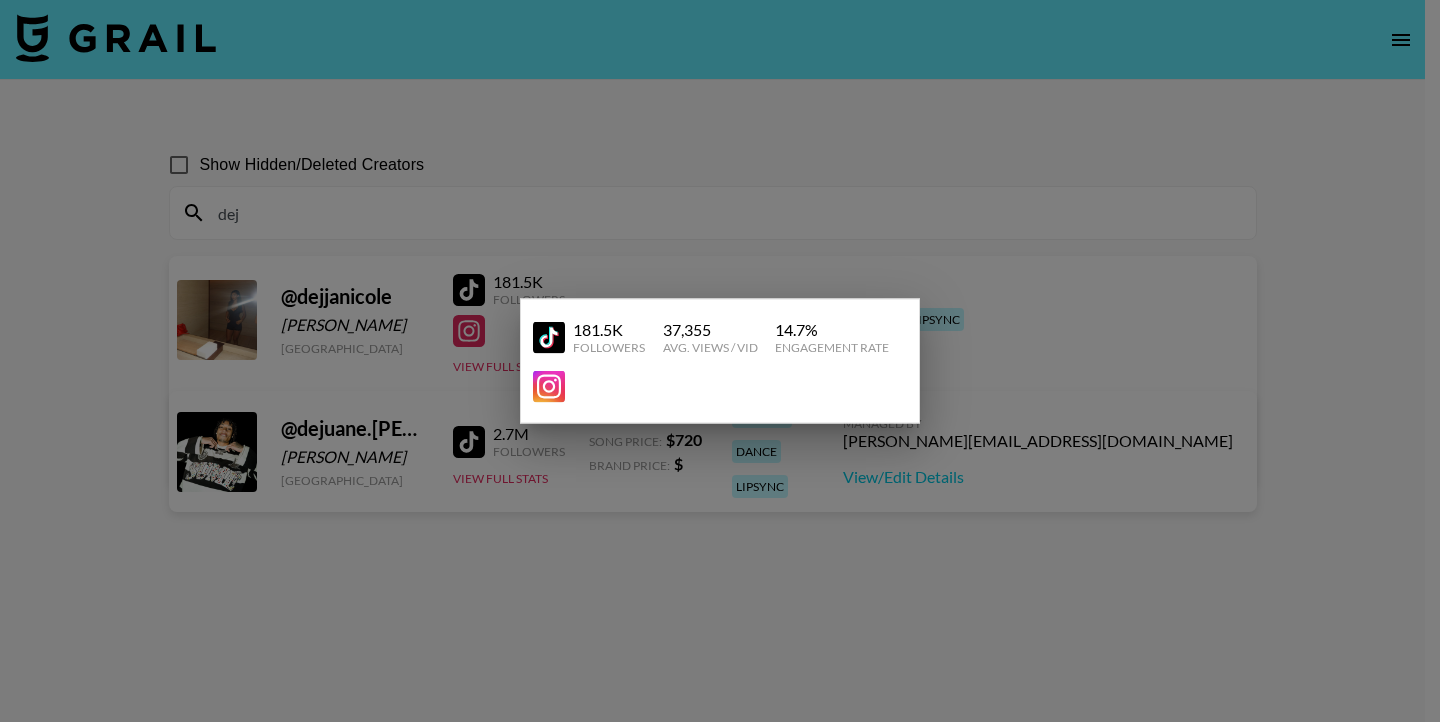click at bounding box center [720, 361] 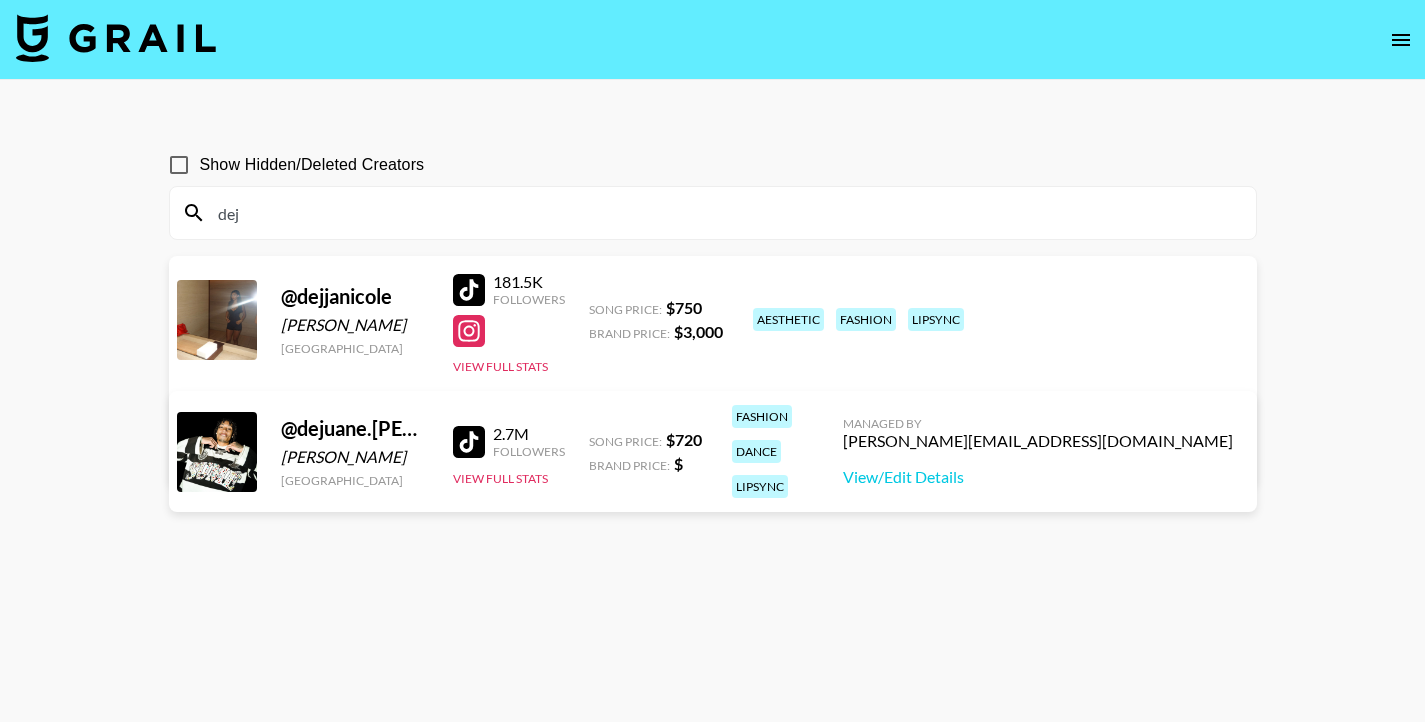click on "Show Hidden/Deleted Creators dej @ dejjanicole Deja zaldivar  USA 181.5K Followers View Full Stats Song Price: $ 750 Brand Price: $ 3,000 aesthetic fashion lipsync Managed By lilyrose@grail-talent.com View/Edit Details @ dejuane.mccoy Dejuane Mccoy United States 2.7M Followers View Full Stats Song Price: $ 720 Brand Price: $ fashion dance lipsync Managed By chris@grail-talent.com View/Edit Details" at bounding box center [712, 409] 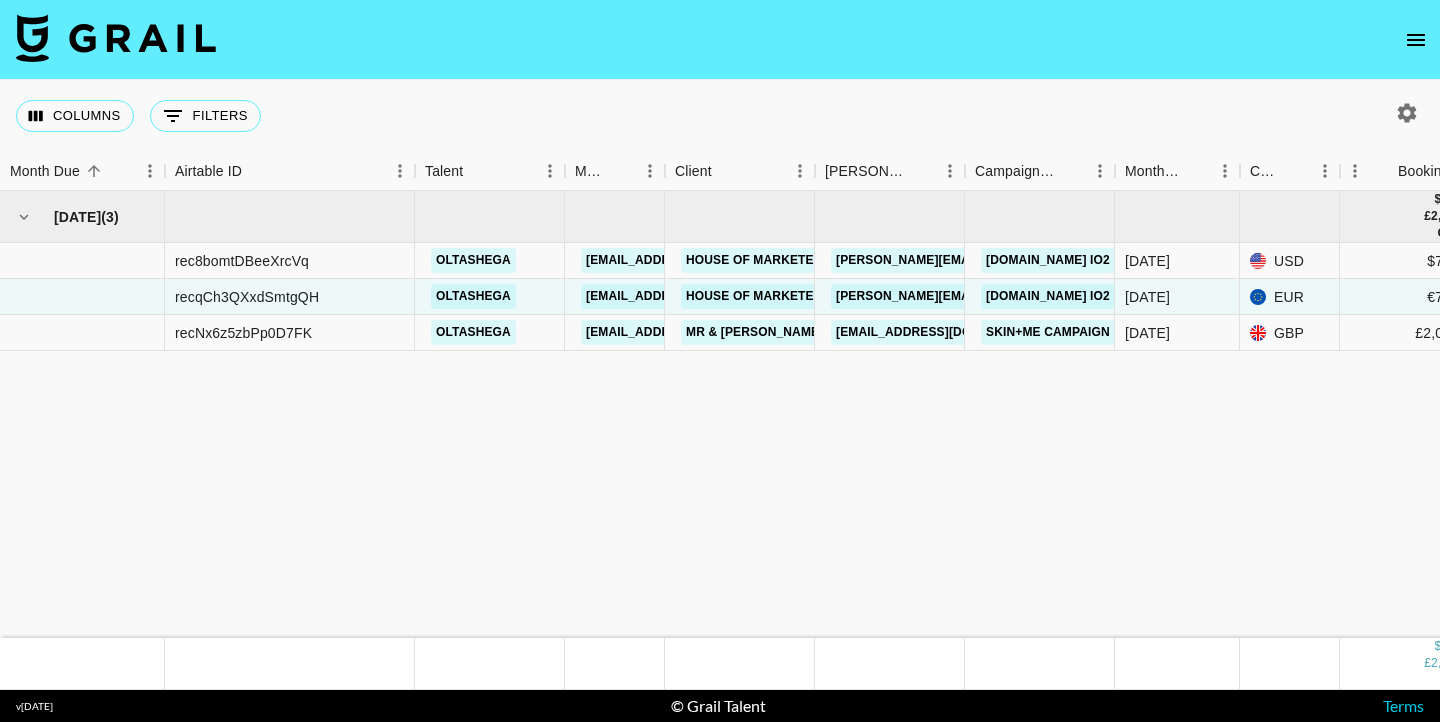 scroll, scrollTop: 0, scrollLeft: 0, axis: both 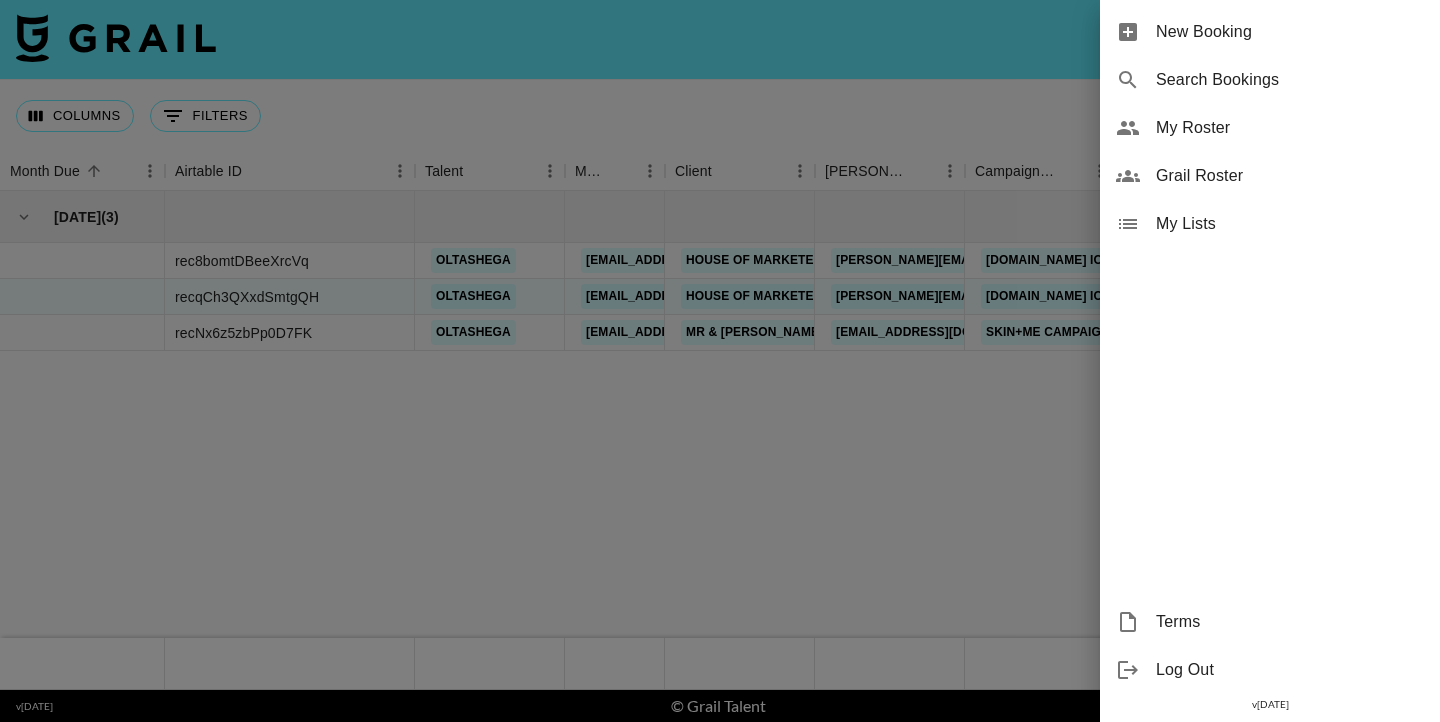click on "My Roster" at bounding box center [1290, 128] 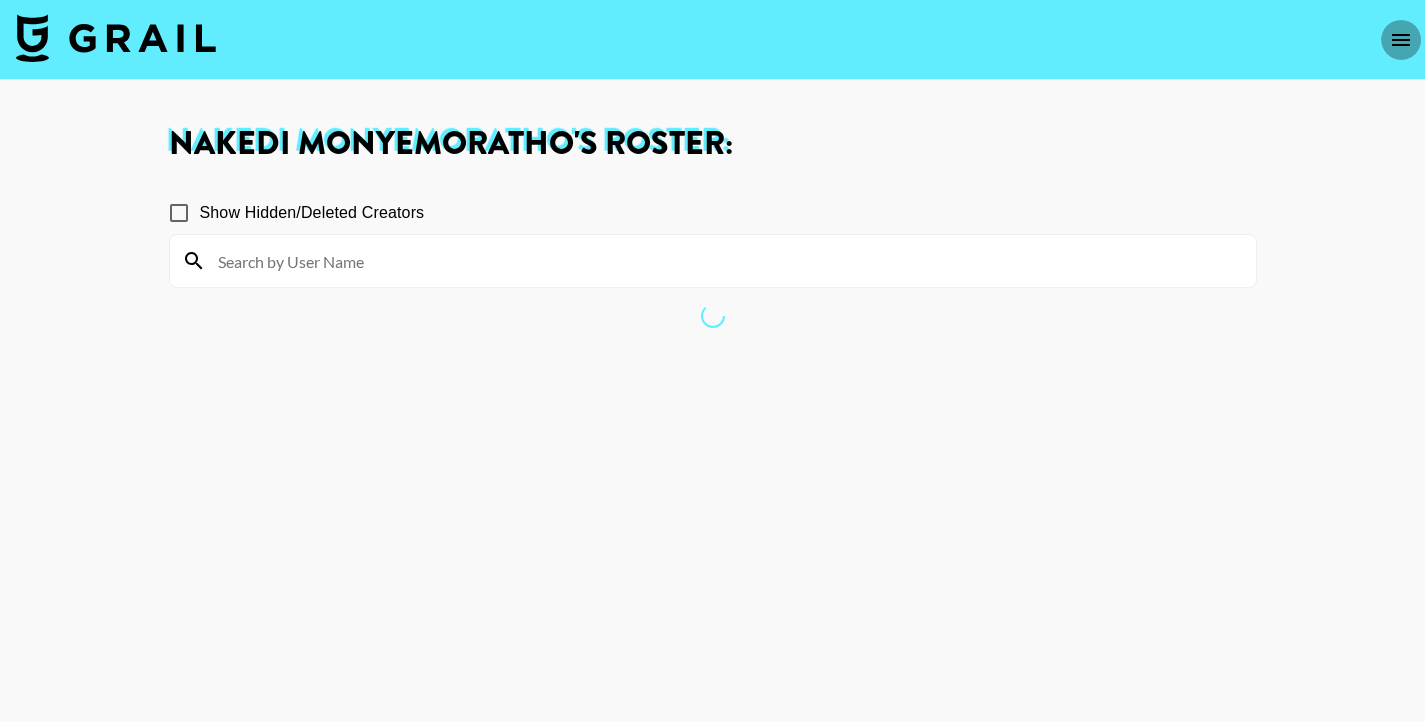 click 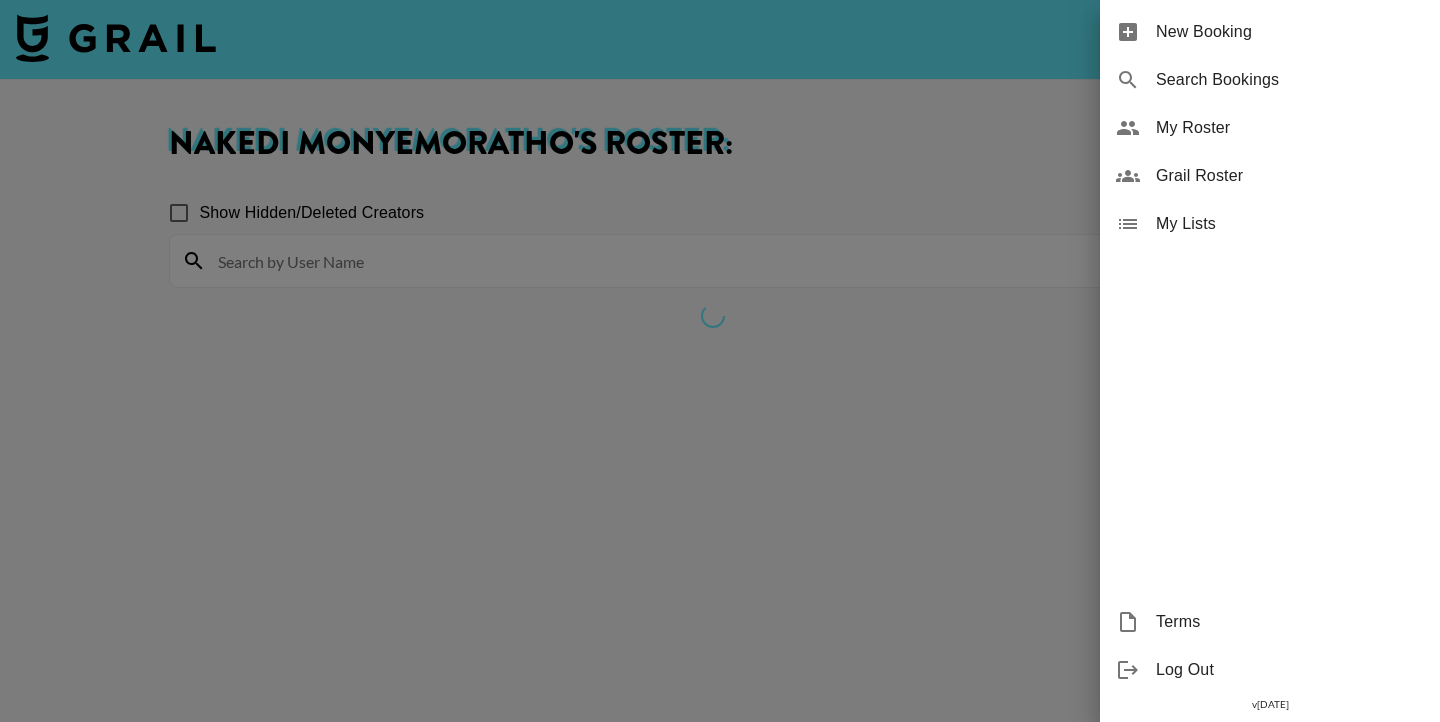 click on "Grail Roster" at bounding box center [1270, 176] 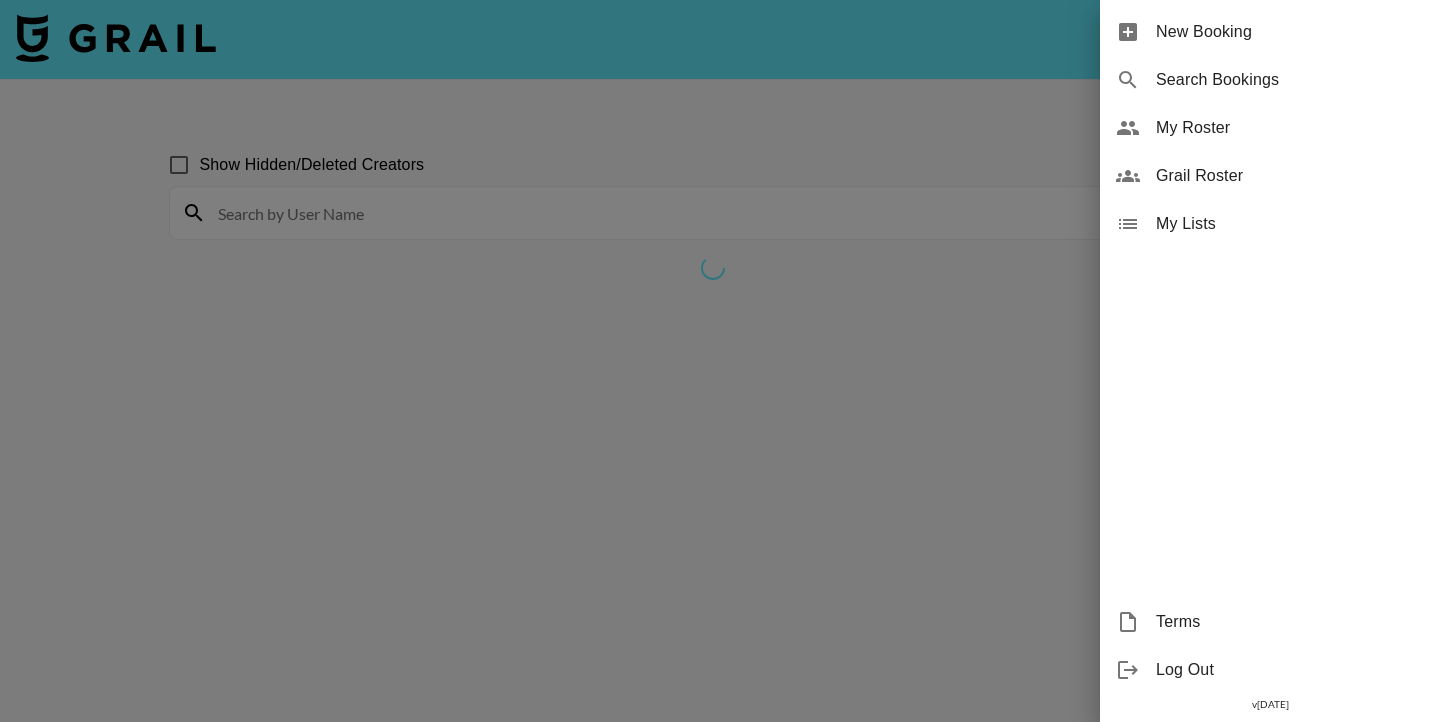 click on "Grail Roster" at bounding box center [1290, 176] 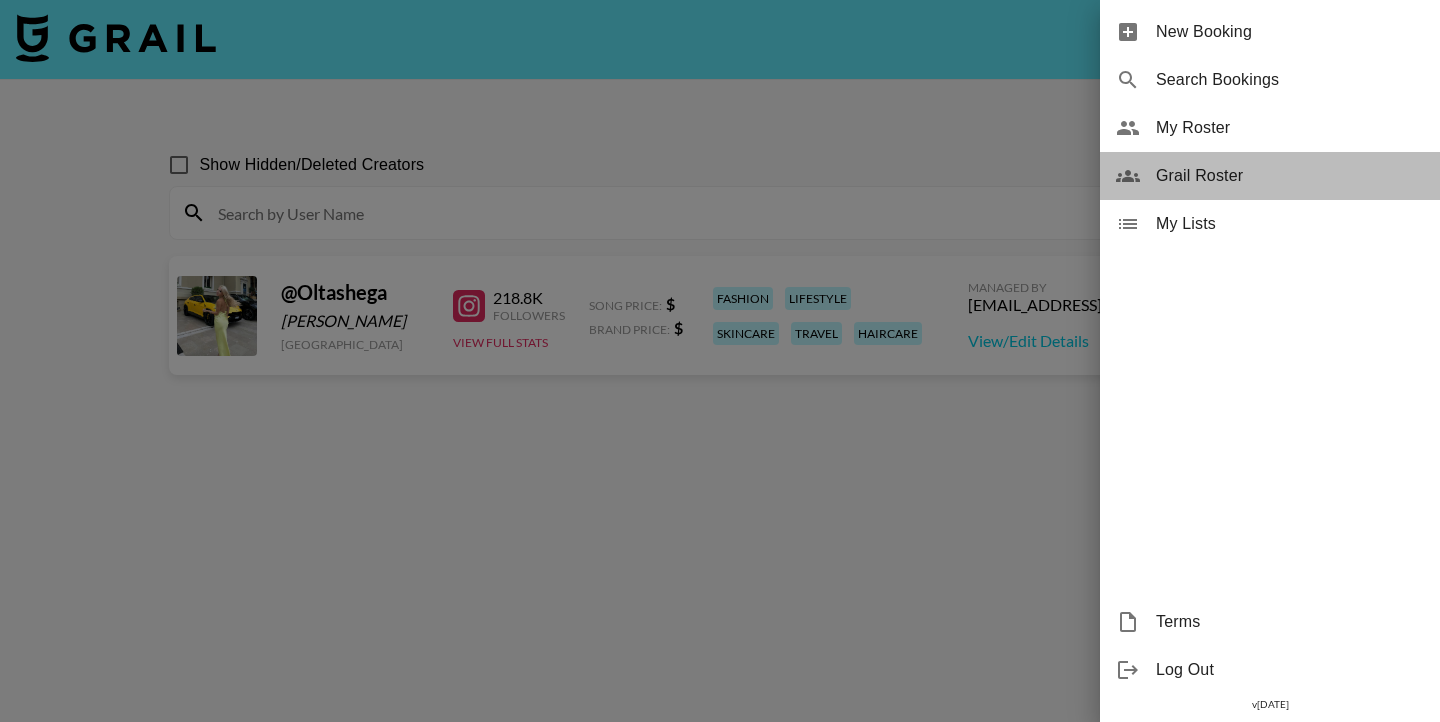 click on "Grail Roster" at bounding box center [1290, 176] 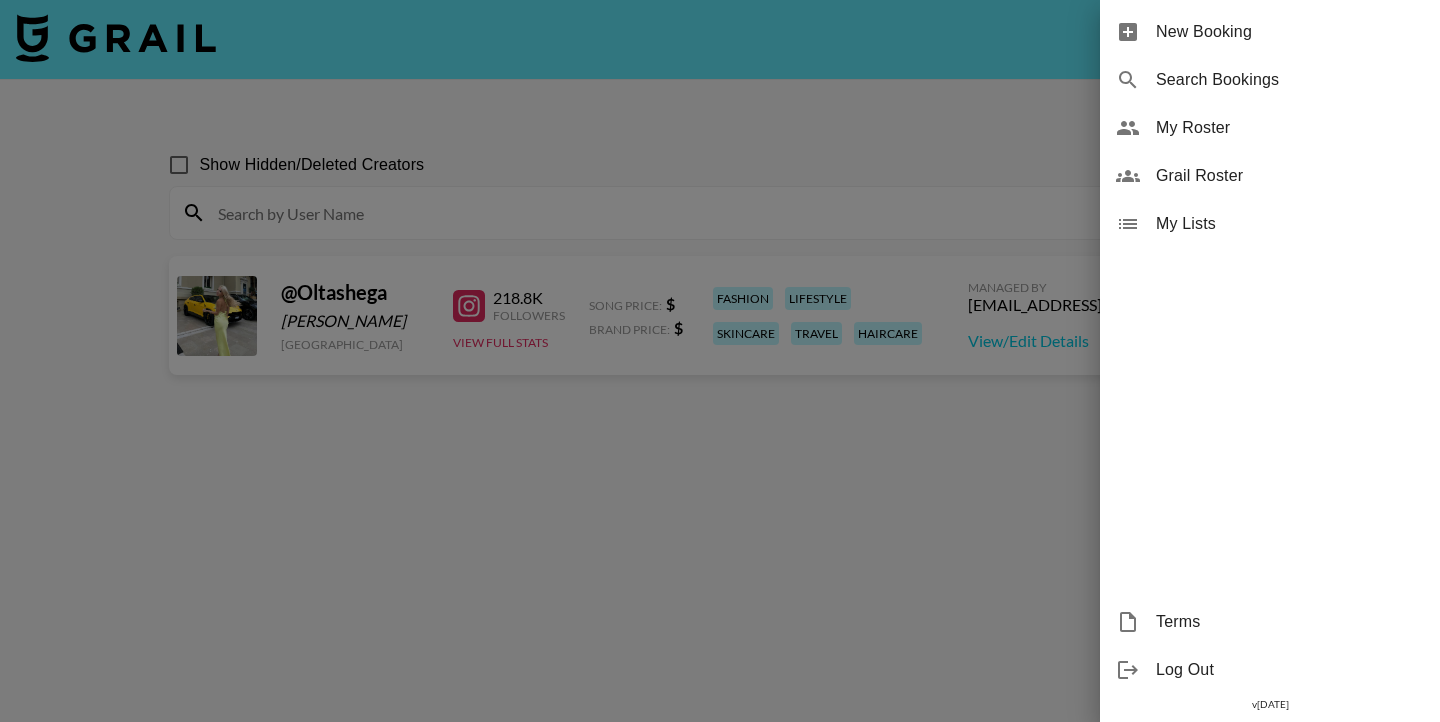 click on "Grail Roster" at bounding box center [1290, 176] 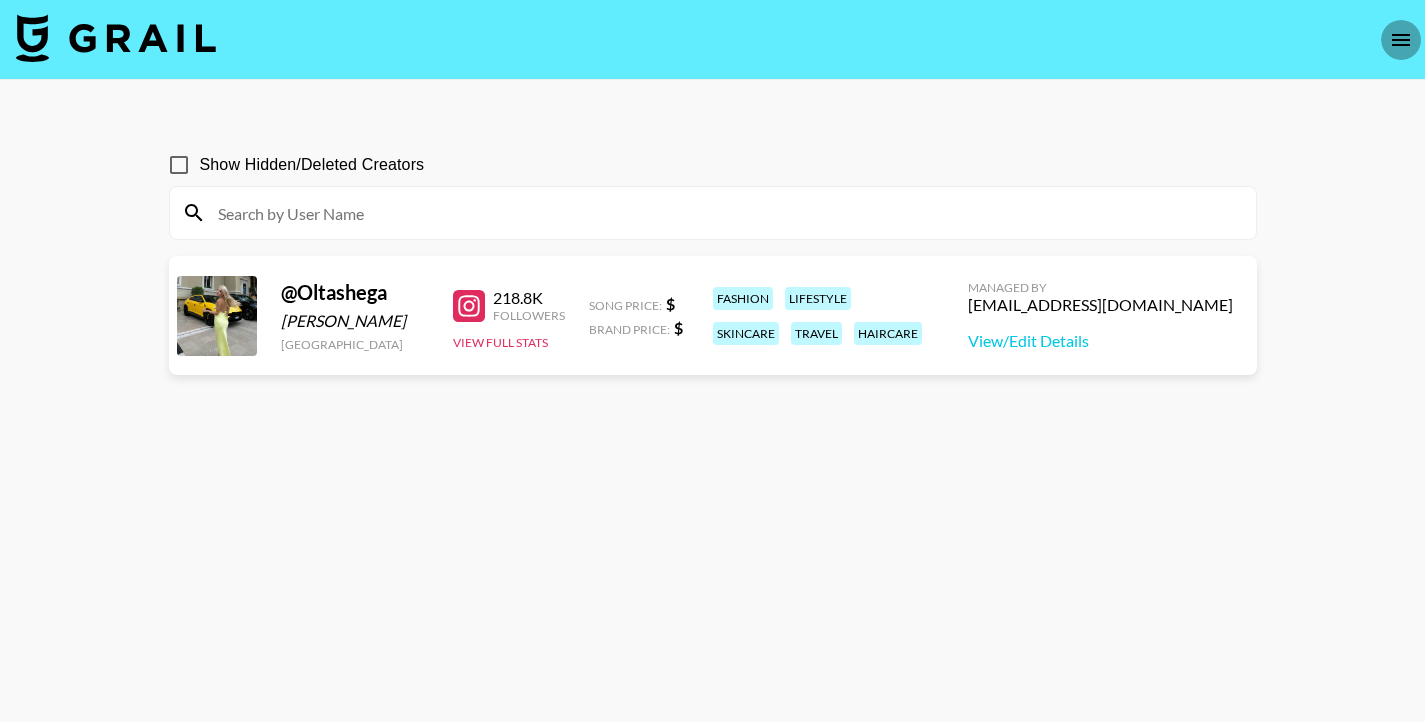 click 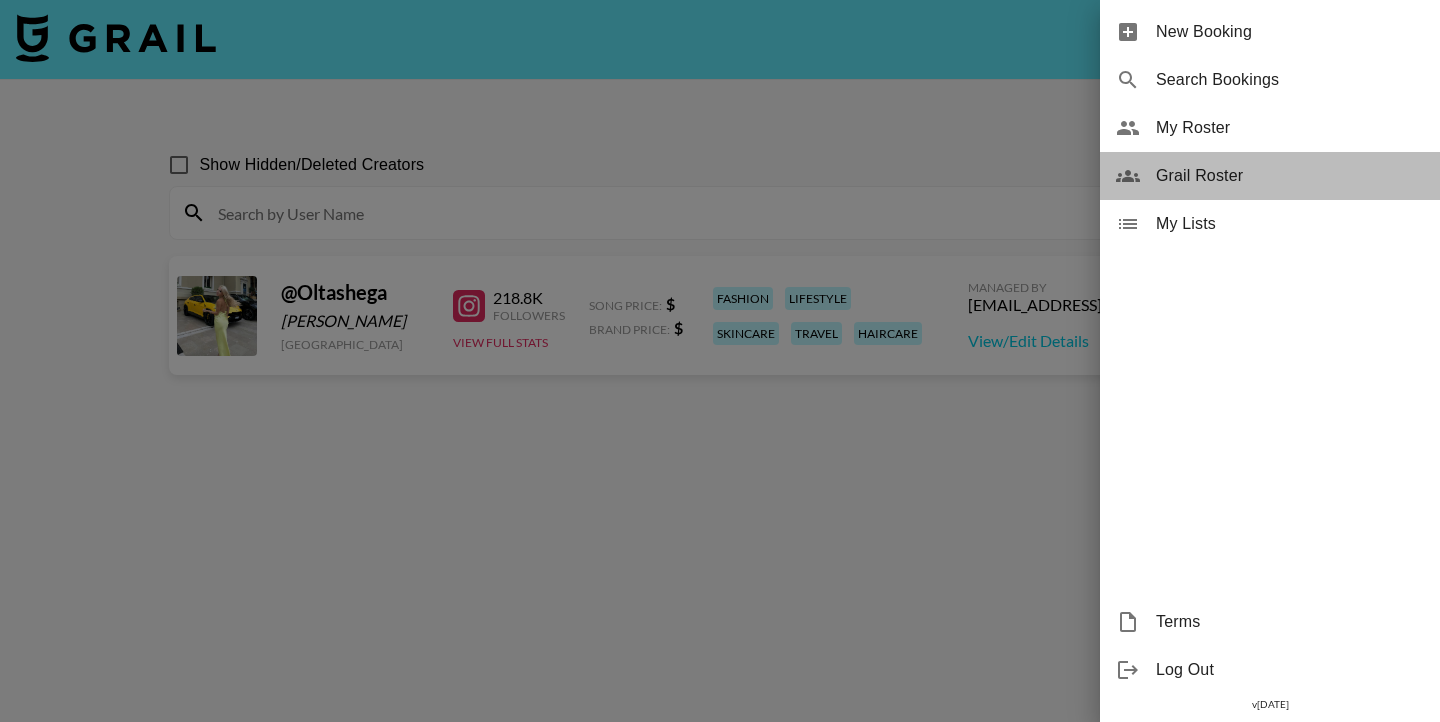 click on "Grail Roster" at bounding box center [1290, 176] 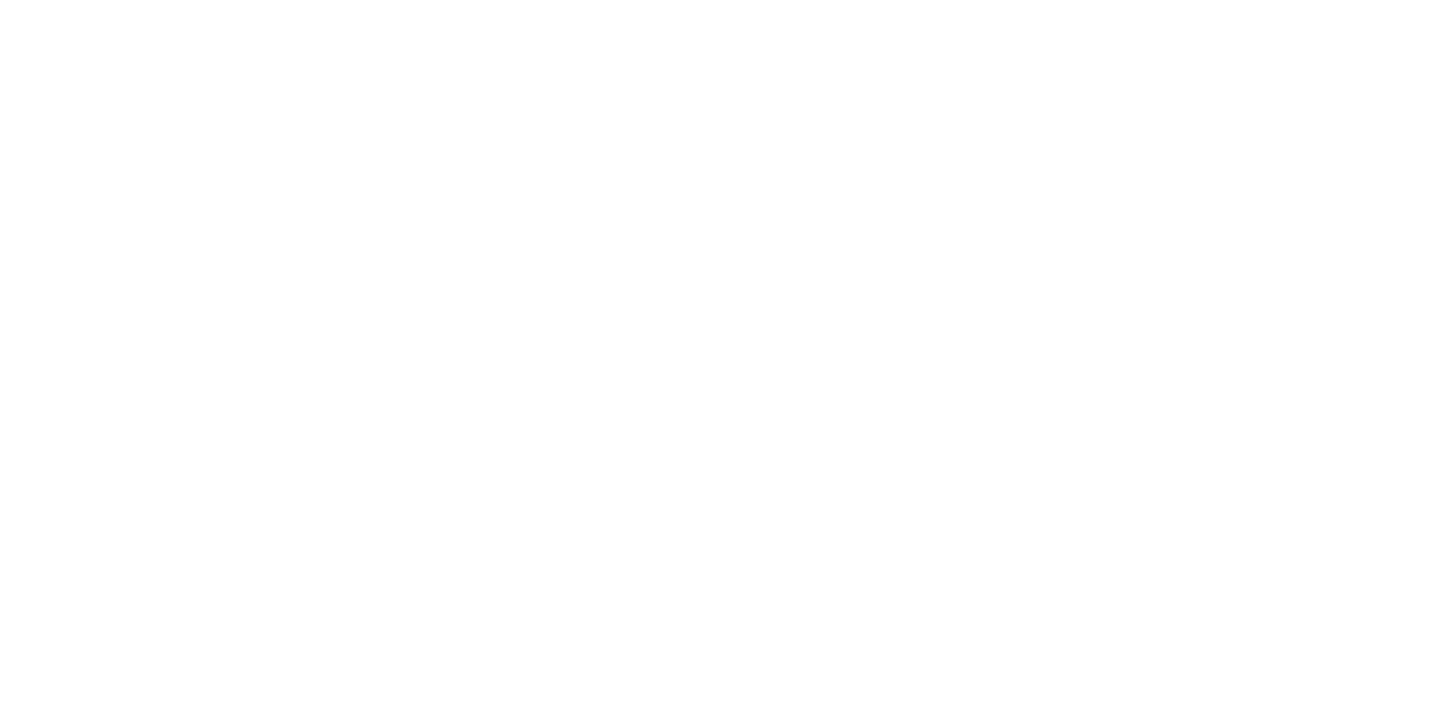 scroll, scrollTop: 0, scrollLeft: 0, axis: both 